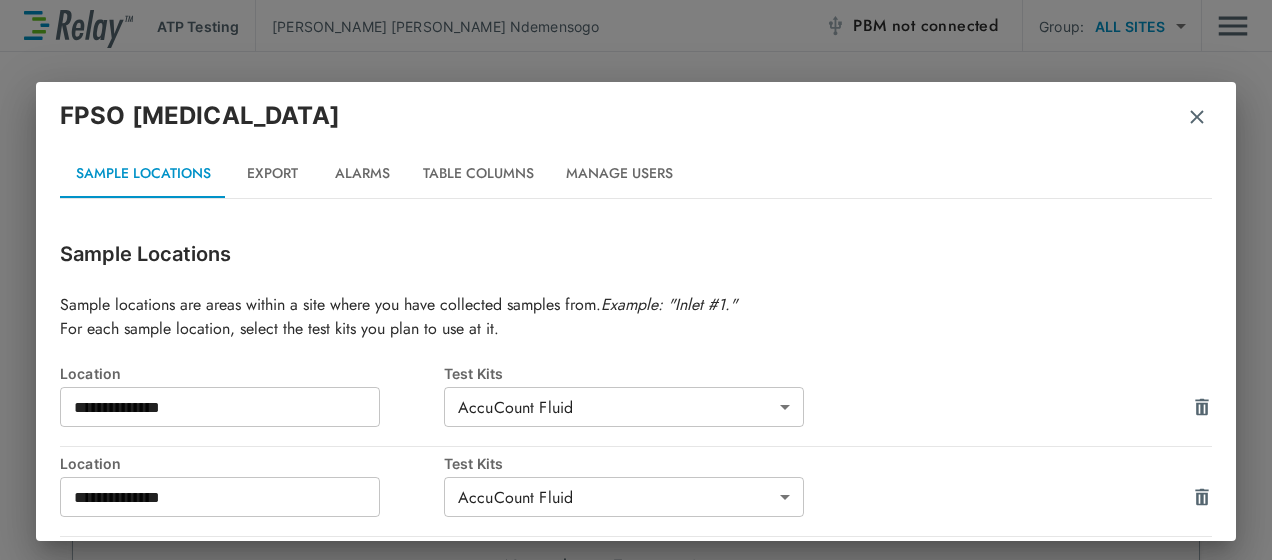 scroll, scrollTop: 0, scrollLeft: 0, axis: both 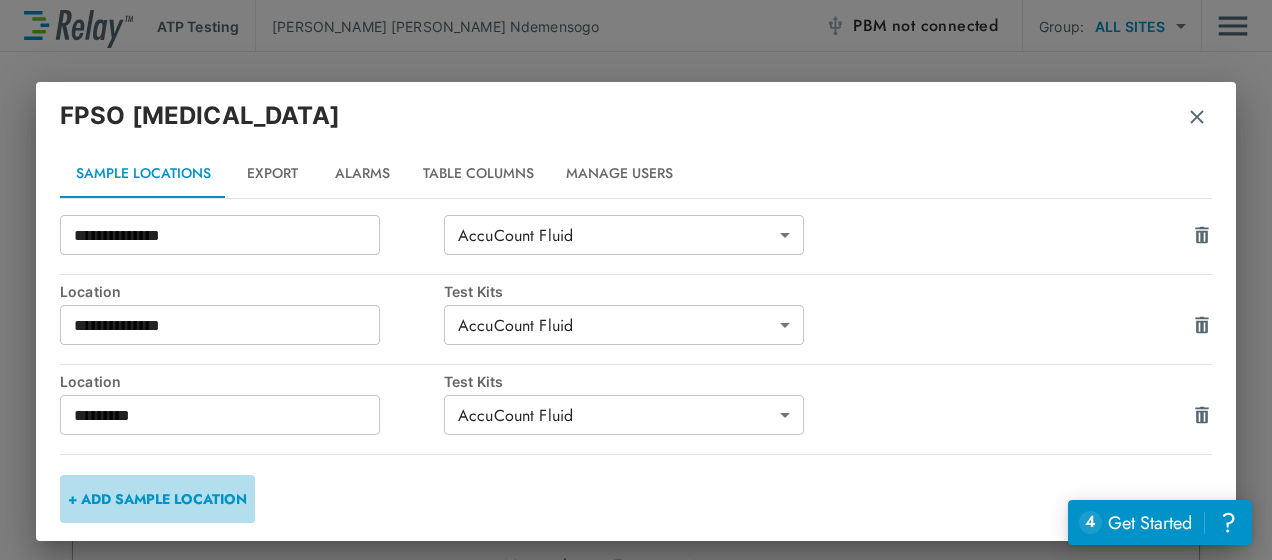 click on "+ ADD SAMPLE LOCATION" at bounding box center (157, 499) 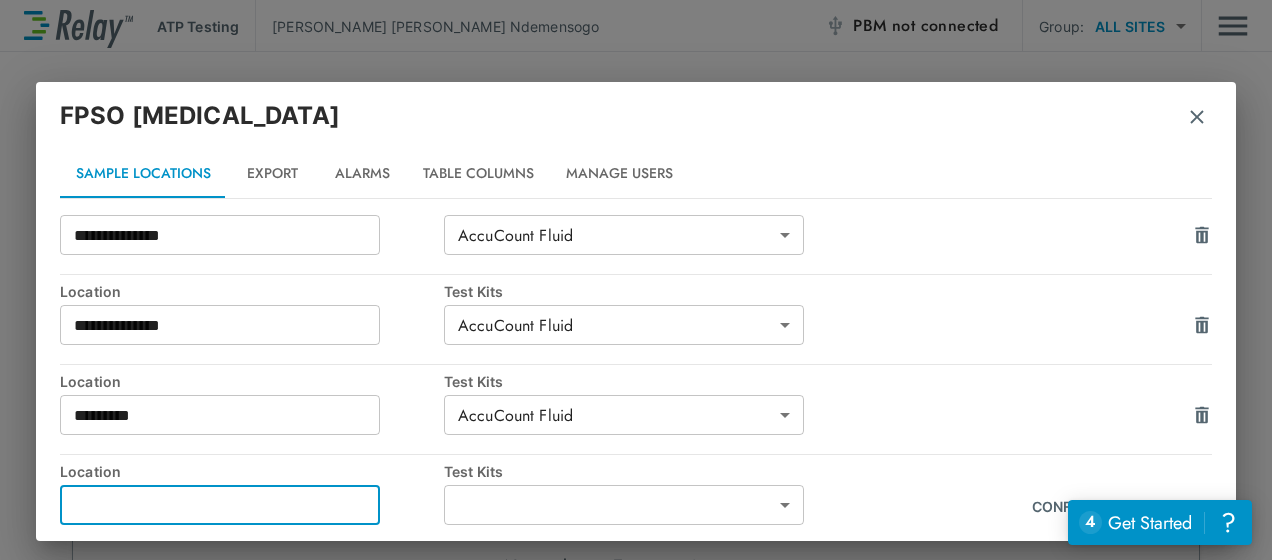 click at bounding box center (220, 505) 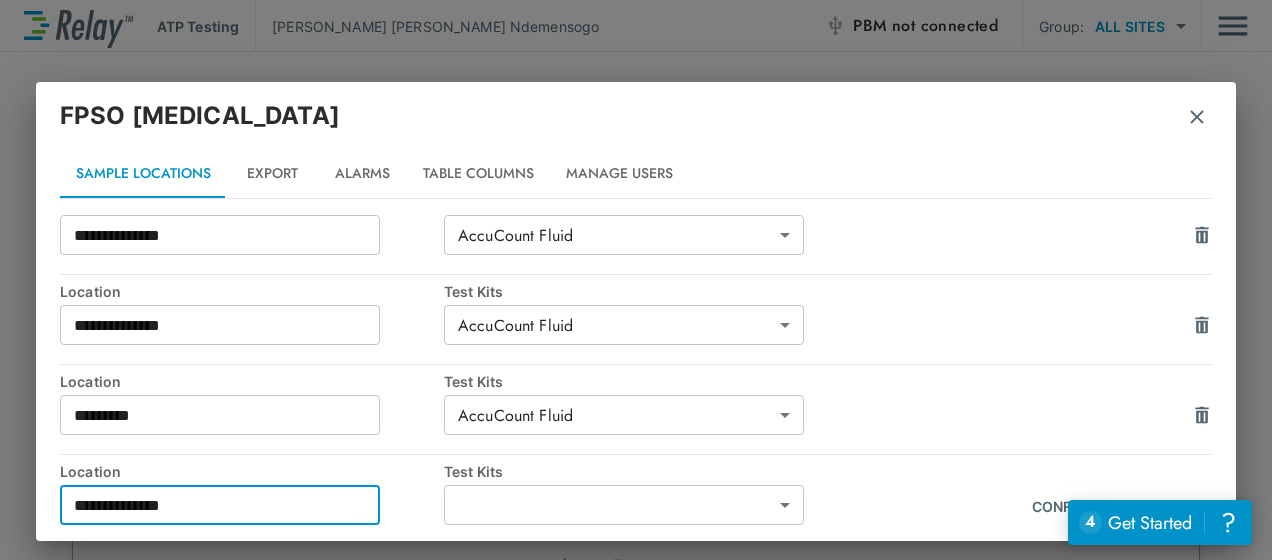 click on "**********" at bounding box center [220, 505] 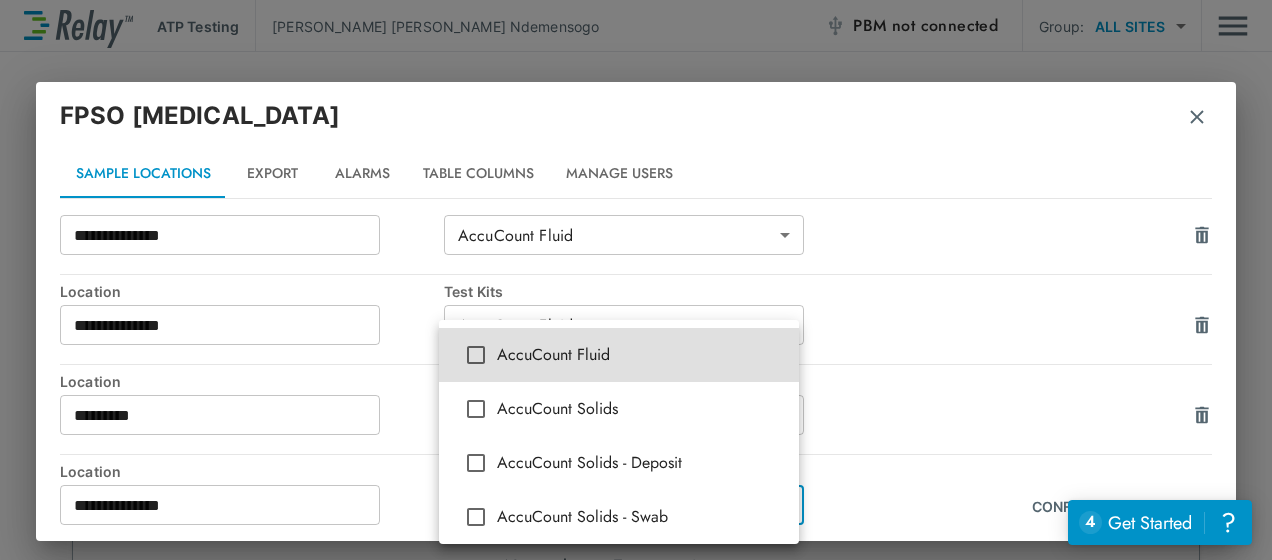click on "**********" at bounding box center (636, 280) 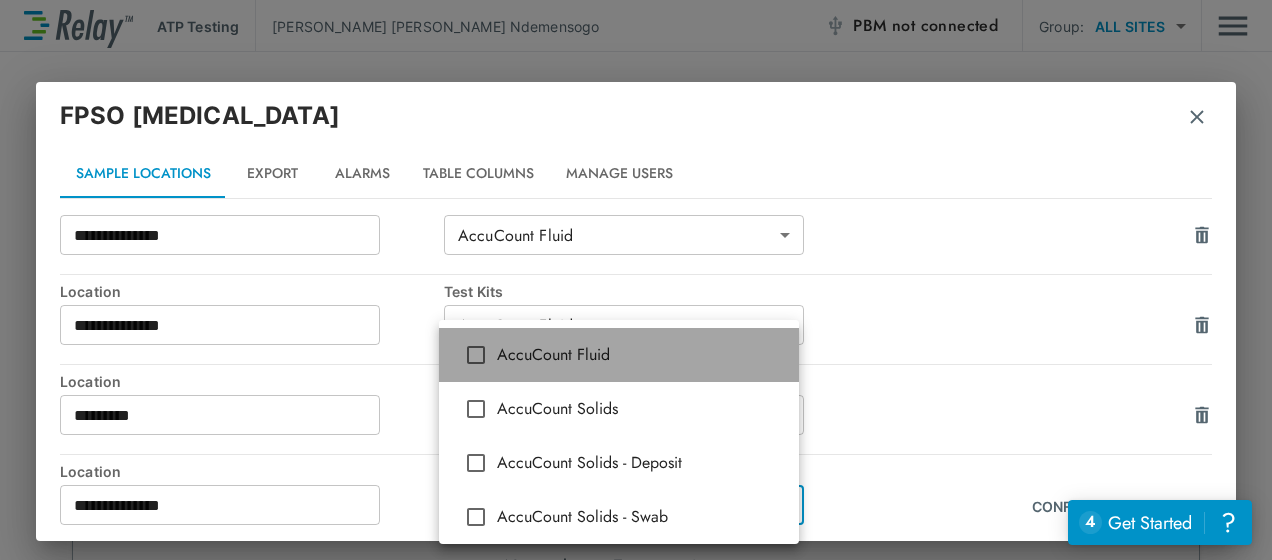 click on "AccuCount Fluid" at bounding box center (619, 355) 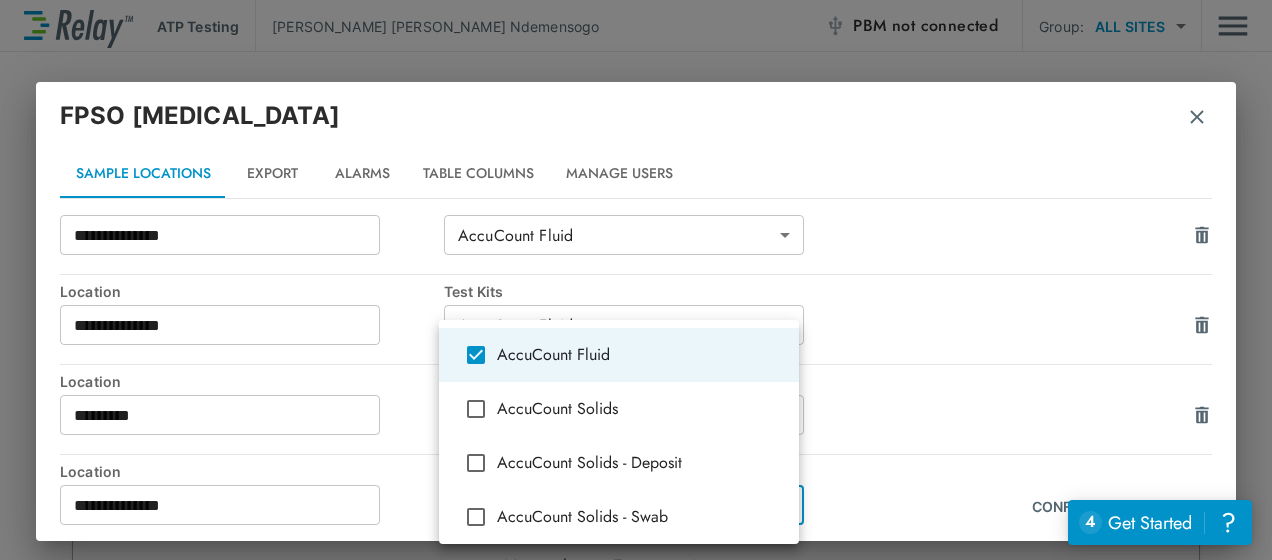 drag, startPoint x: 1227, startPoint y: 394, endPoint x: 1229, endPoint y: 487, distance: 93.0215 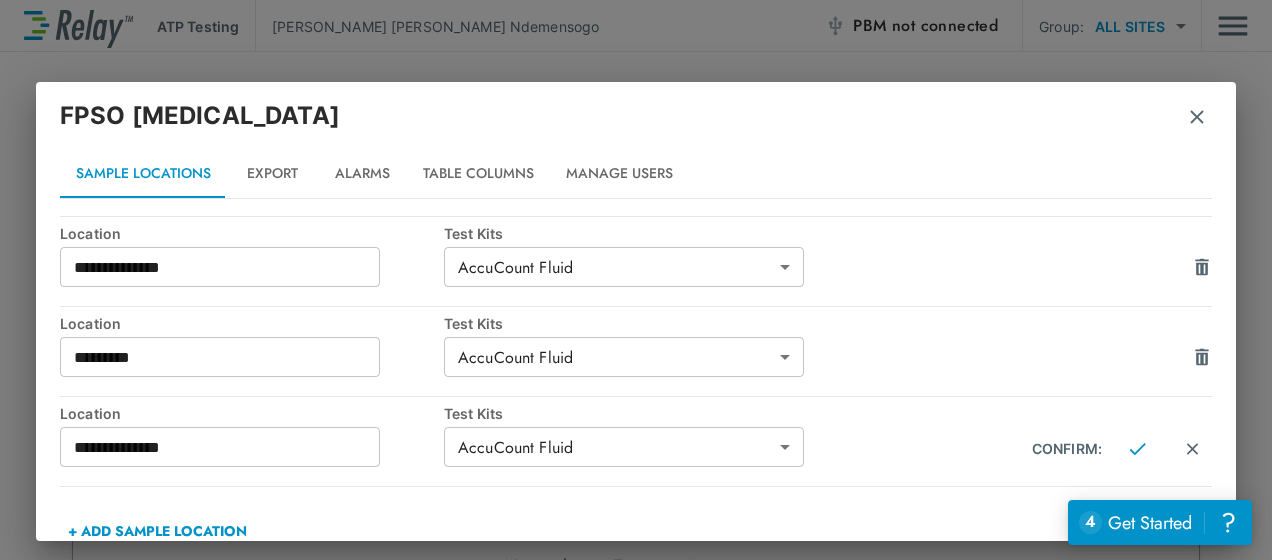 scroll, scrollTop: 245, scrollLeft: 0, axis: vertical 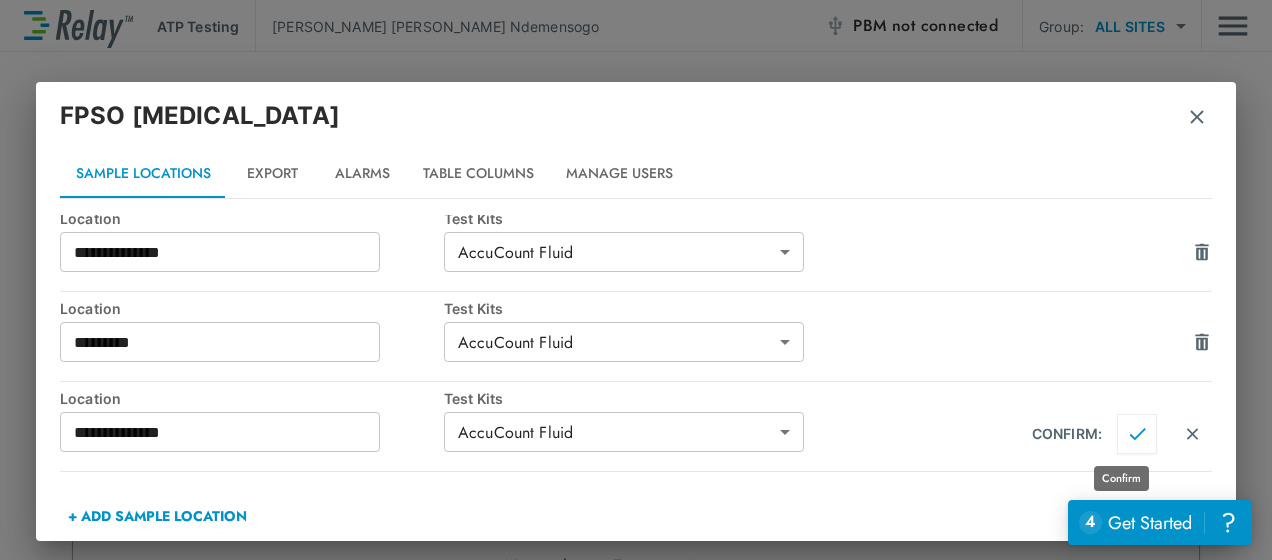 click at bounding box center (1137, 434) 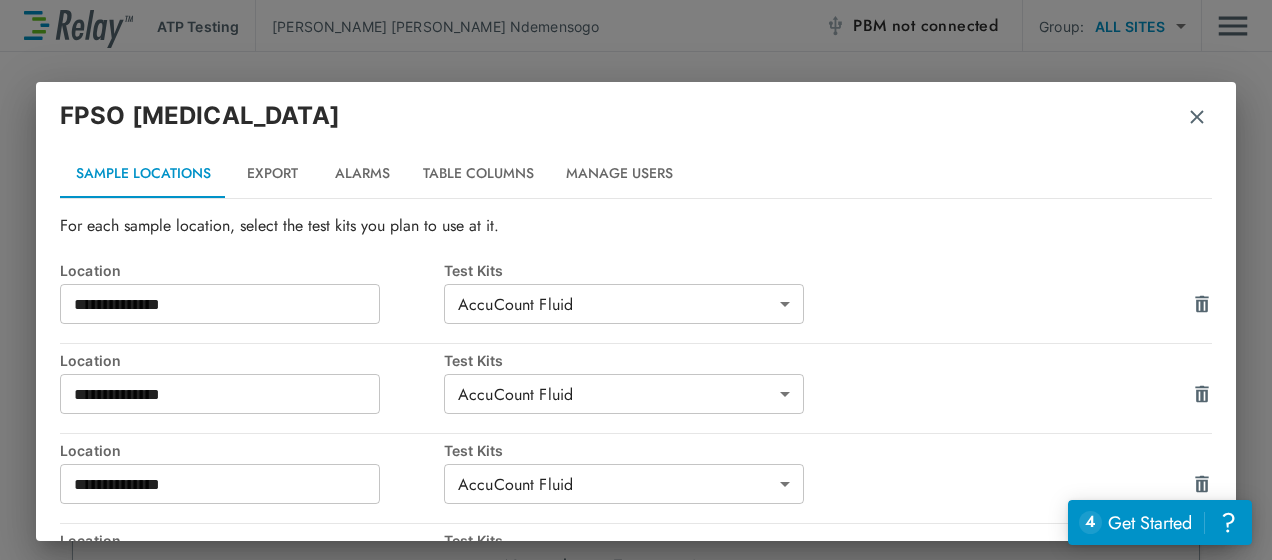 scroll, scrollTop: 245, scrollLeft: 0, axis: vertical 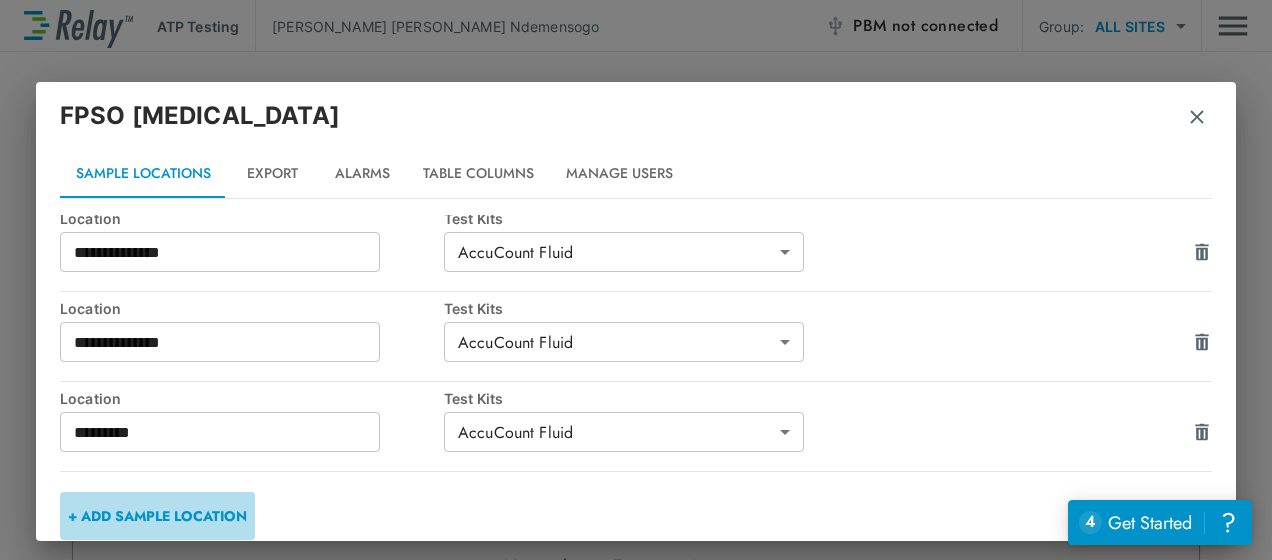 click on "+ ADD SAMPLE LOCATION" at bounding box center (157, 516) 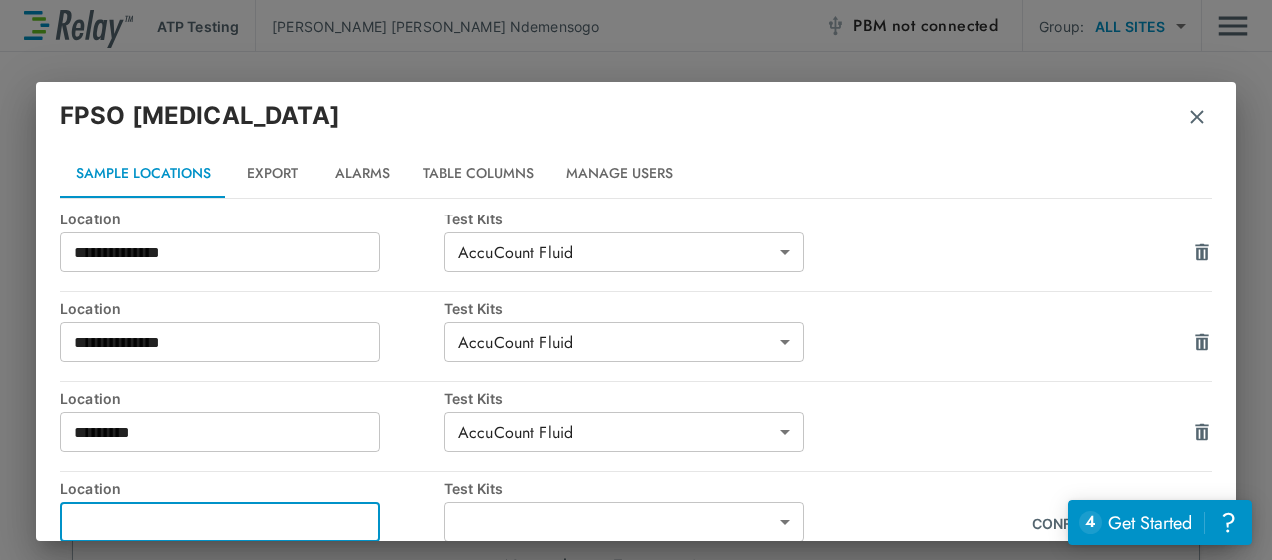 click at bounding box center [220, 522] 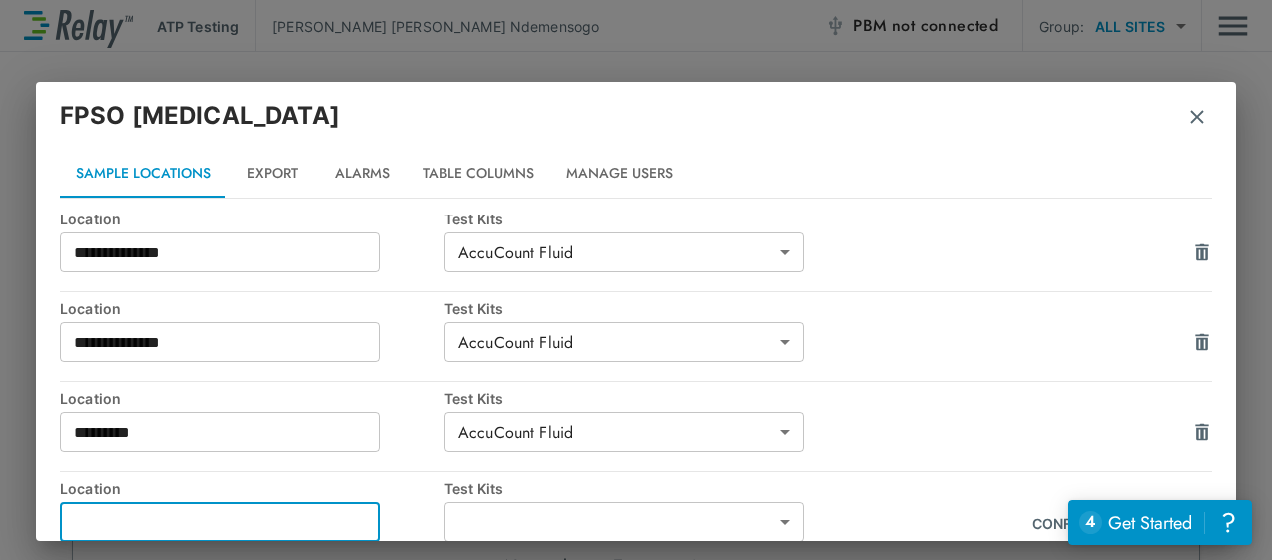 paste on "**********" 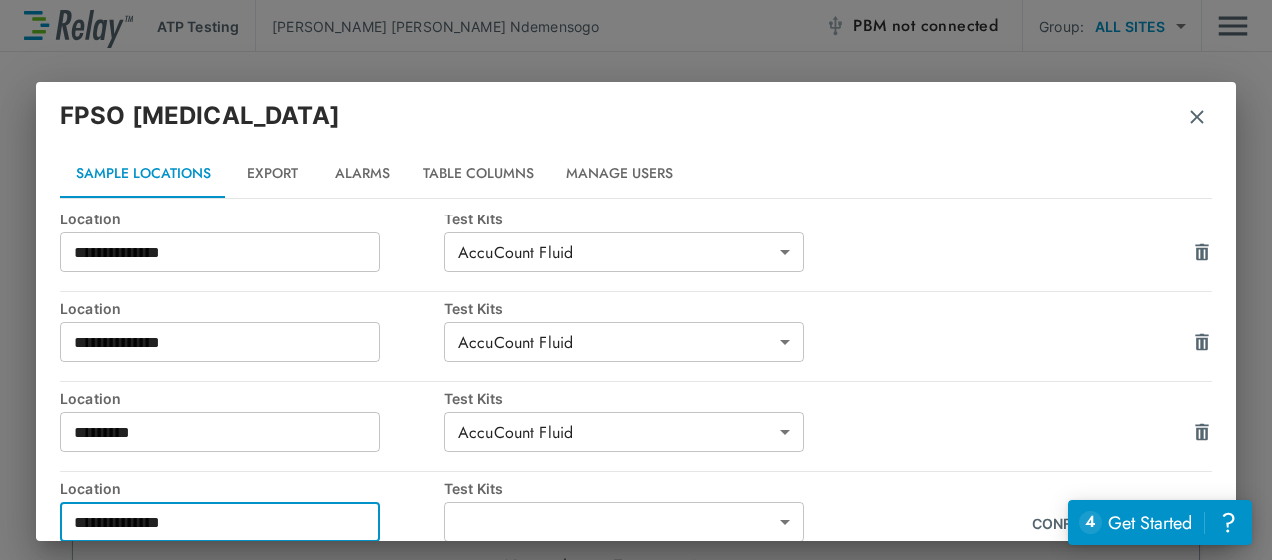 click on "**********" at bounding box center (220, 522) 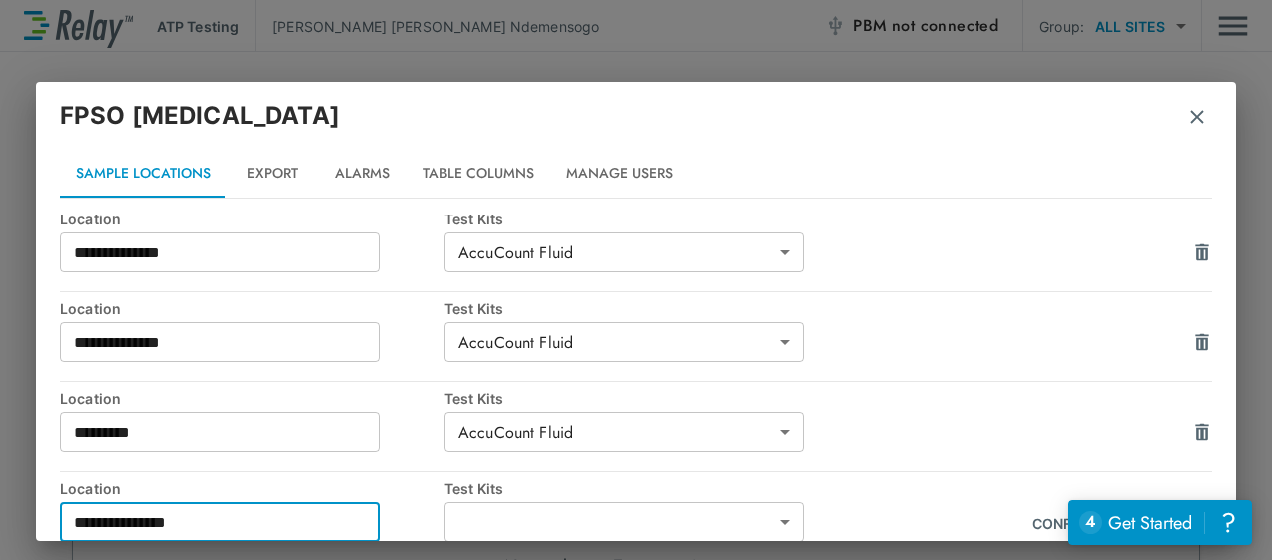 type on "**********" 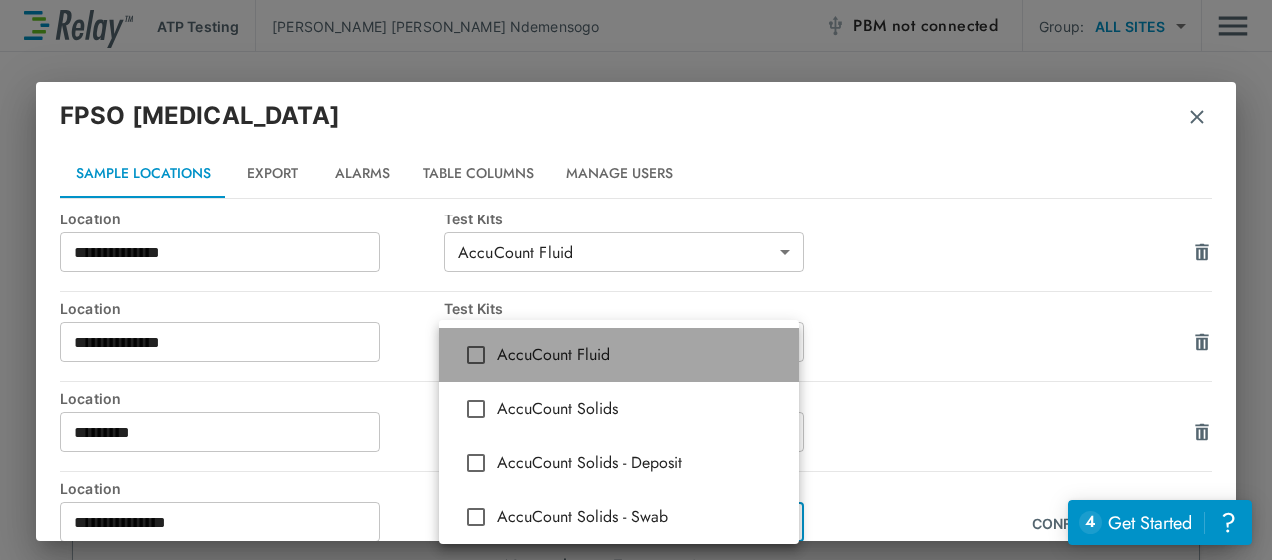 click on "AccuCount Fluid" at bounding box center (640, 355) 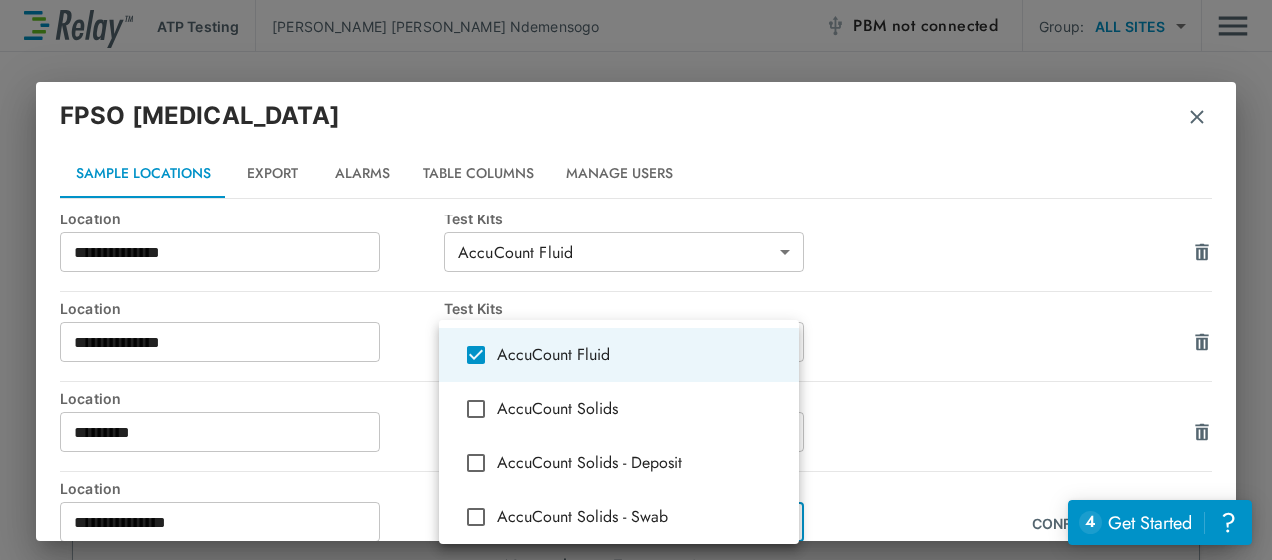 type on "**********" 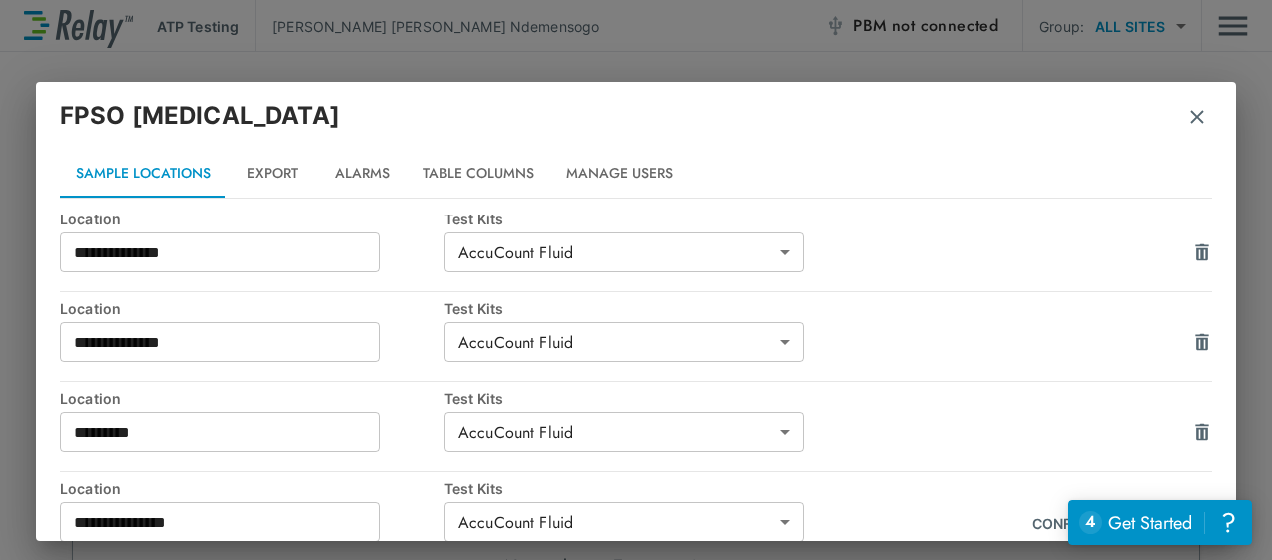 click on "**********" at bounding box center [636, 437] 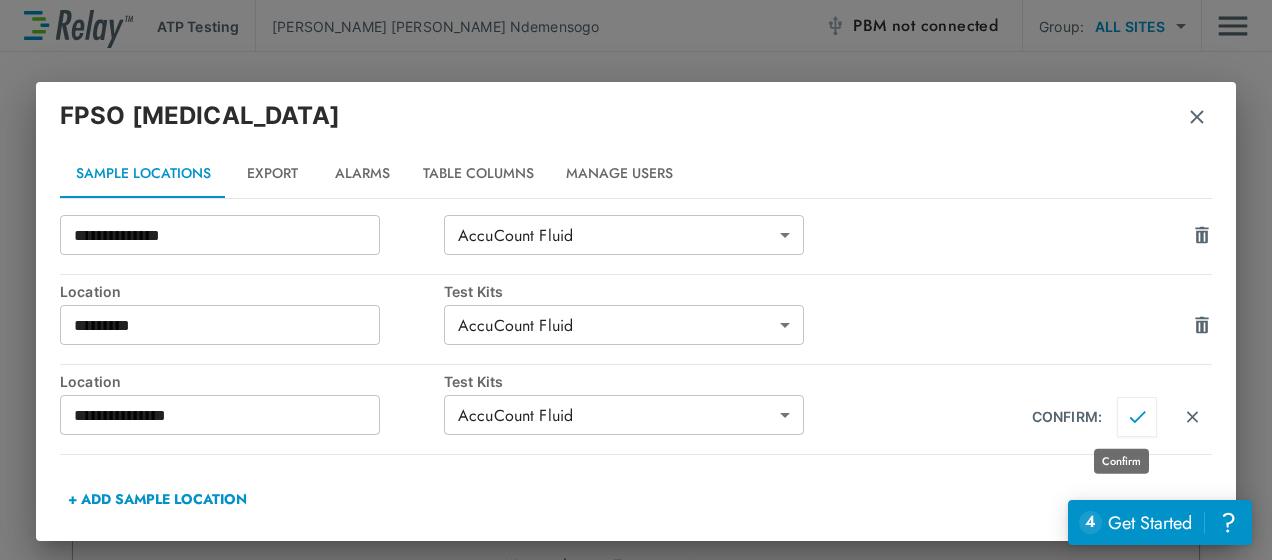 click at bounding box center [1137, 417] 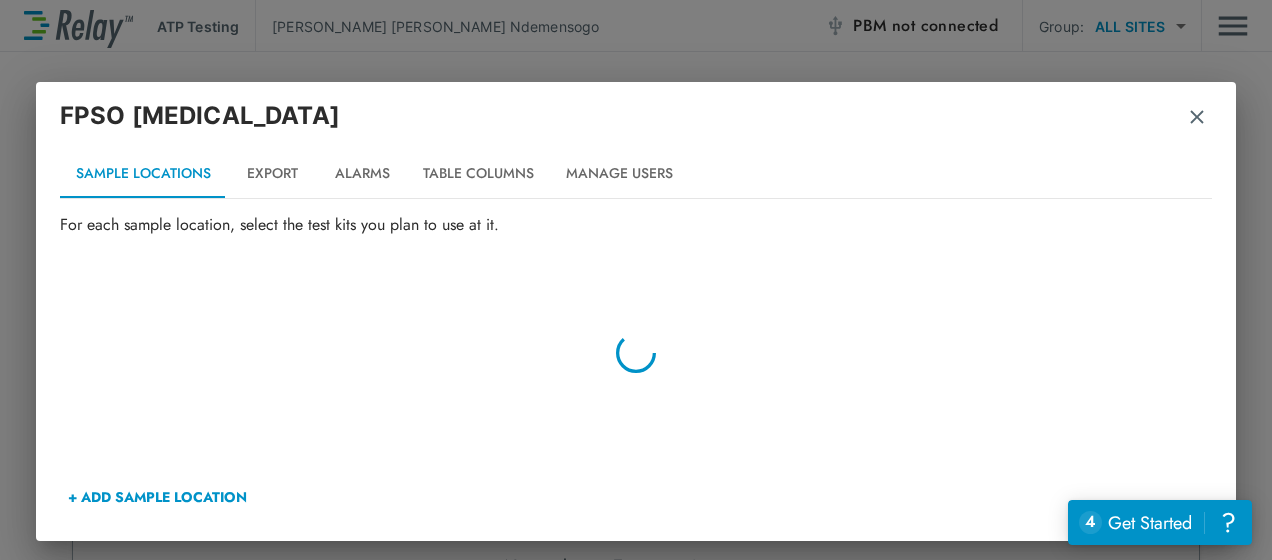 scroll, scrollTop: 103, scrollLeft: 0, axis: vertical 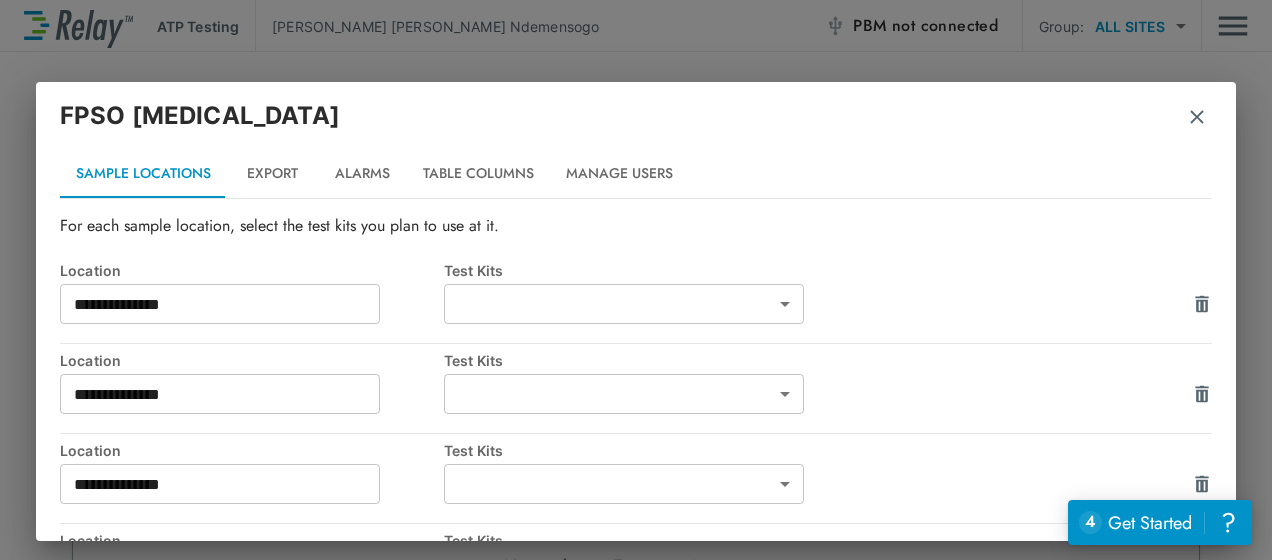 type on "**********" 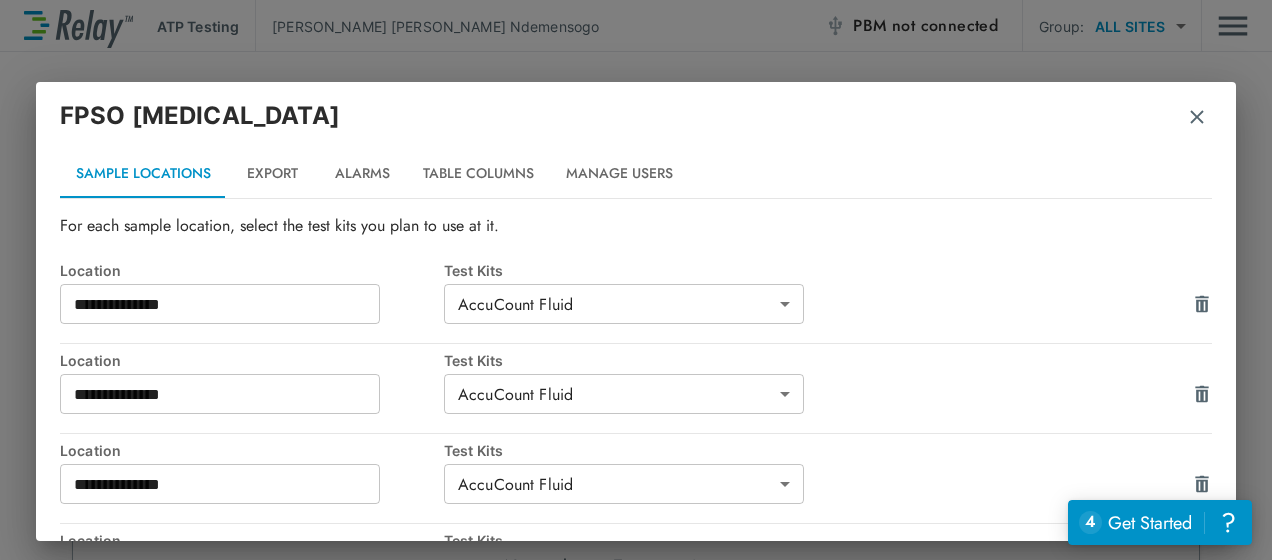 scroll, scrollTop: 352, scrollLeft: 0, axis: vertical 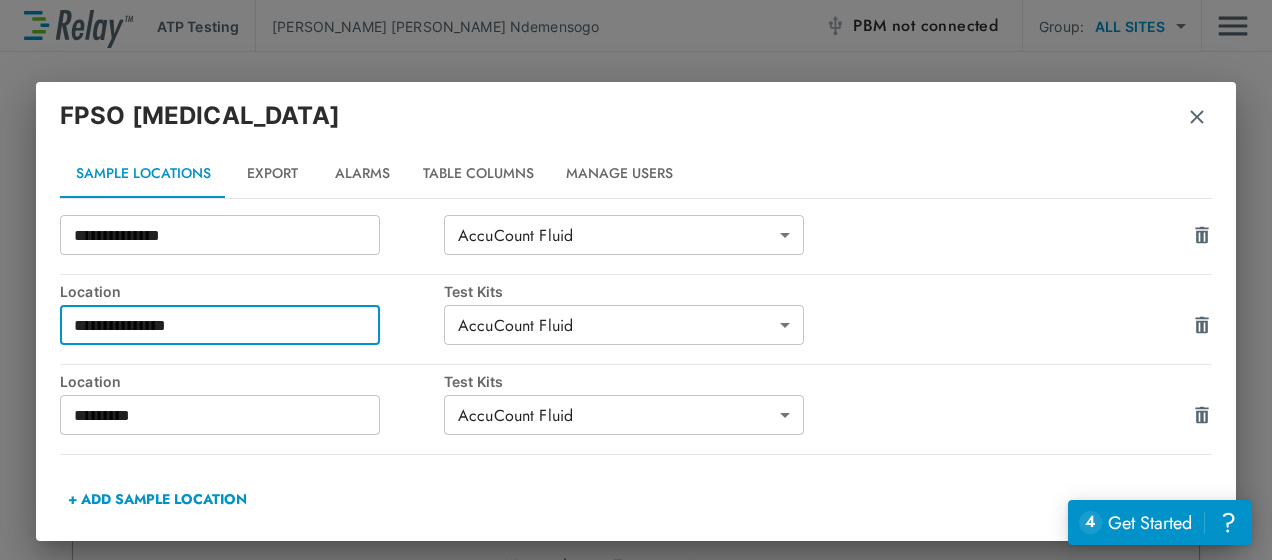 drag, startPoint x: 210, startPoint y: 325, endPoint x: 69, endPoint y: 326, distance: 141.00354 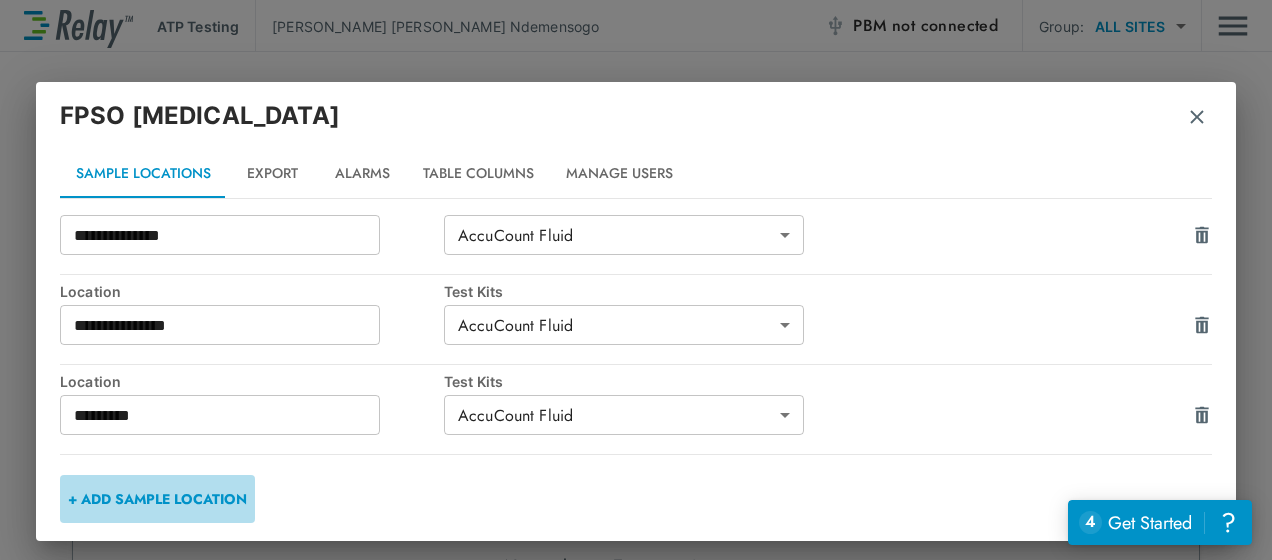click on "+ ADD SAMPLE LOCATION" at bounding box center (157, 499) 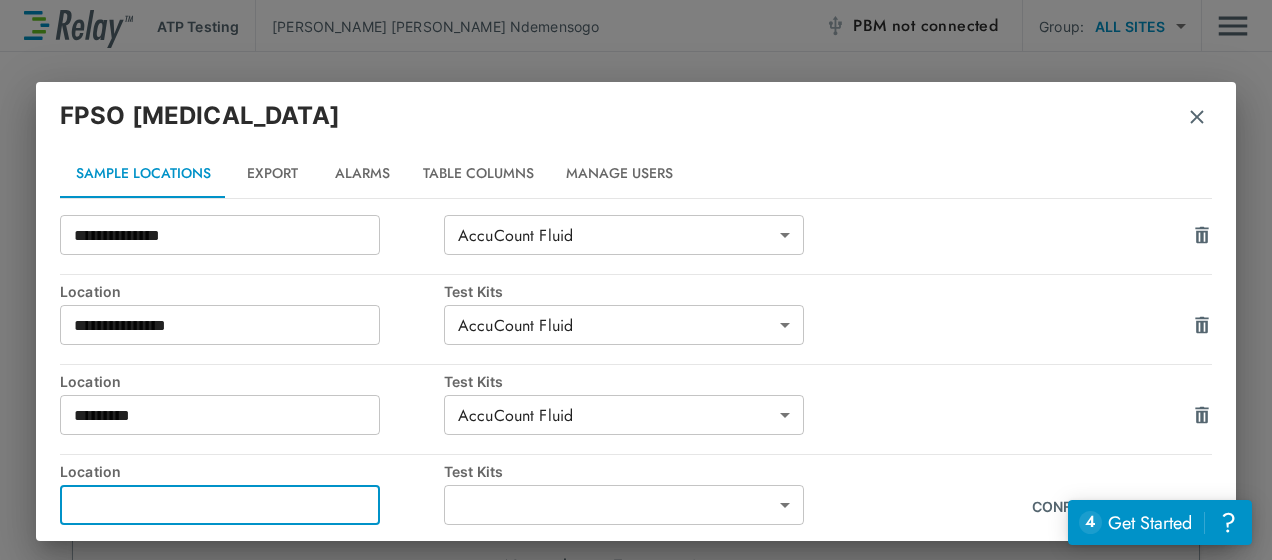 click at bounding box center (220, 505) 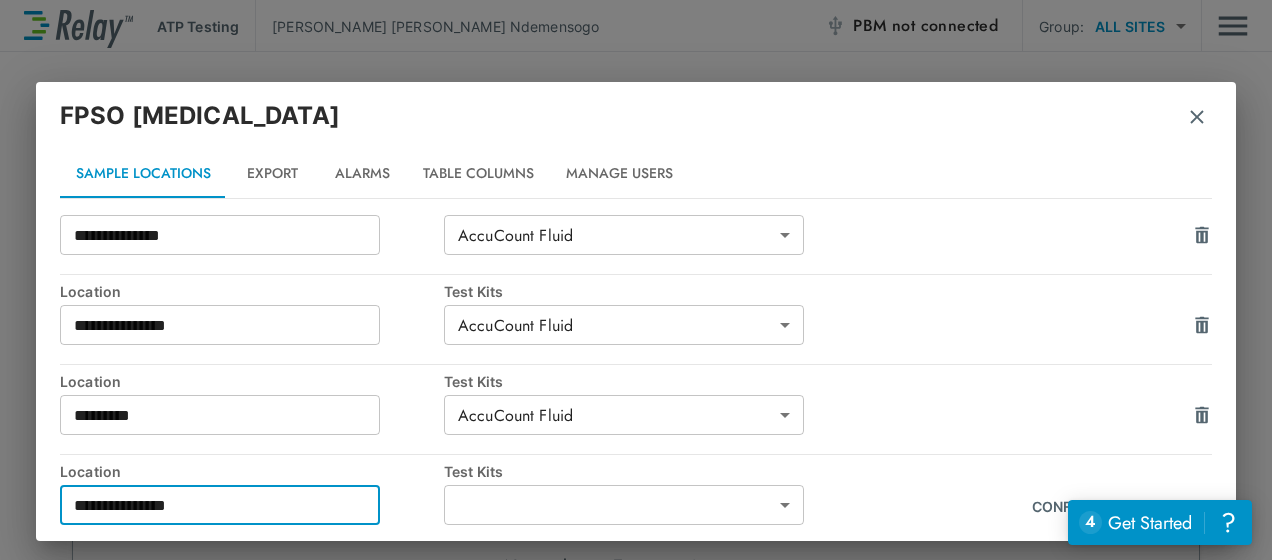 click on "**********" at bounding box center (220, 505) 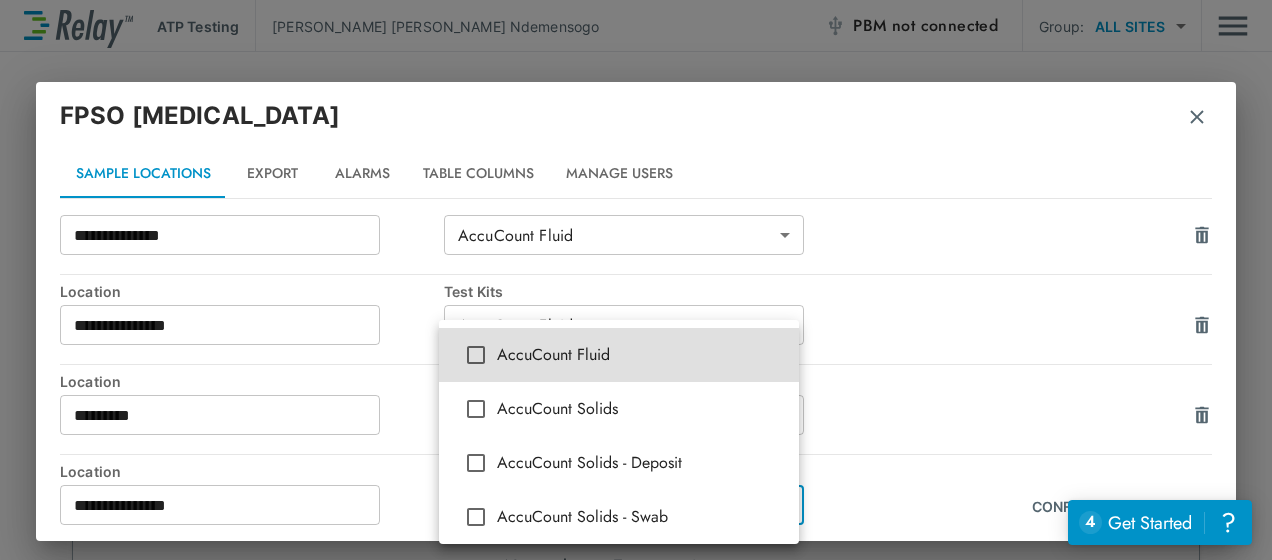 click on "**********" at bounding box center (636, 280) 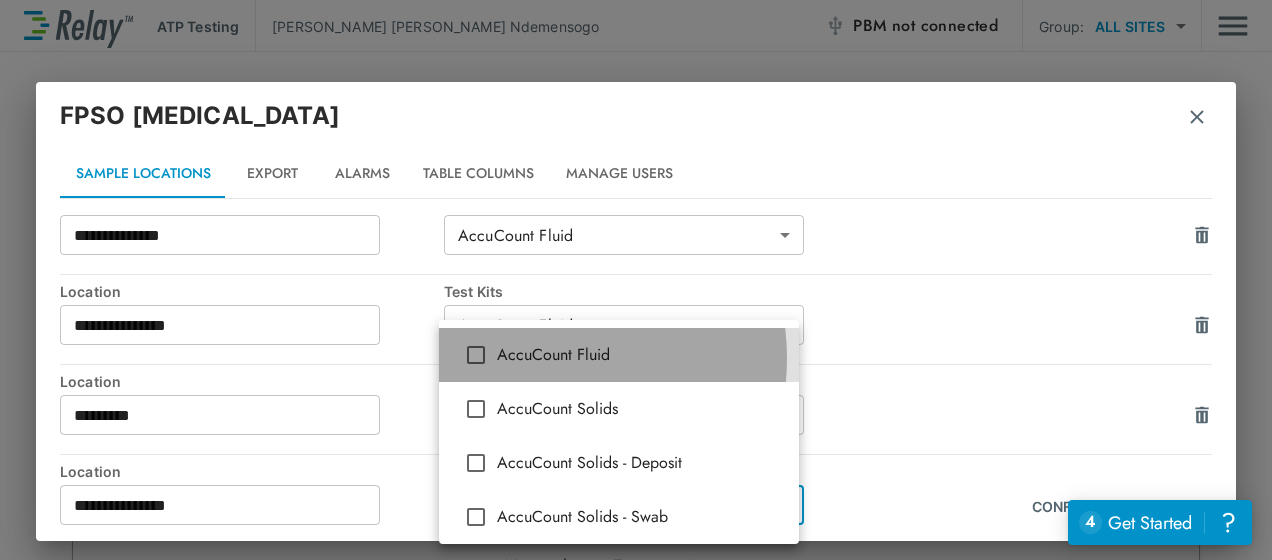 click on "AccuCount Fluid" at bounding box center [640, 355] 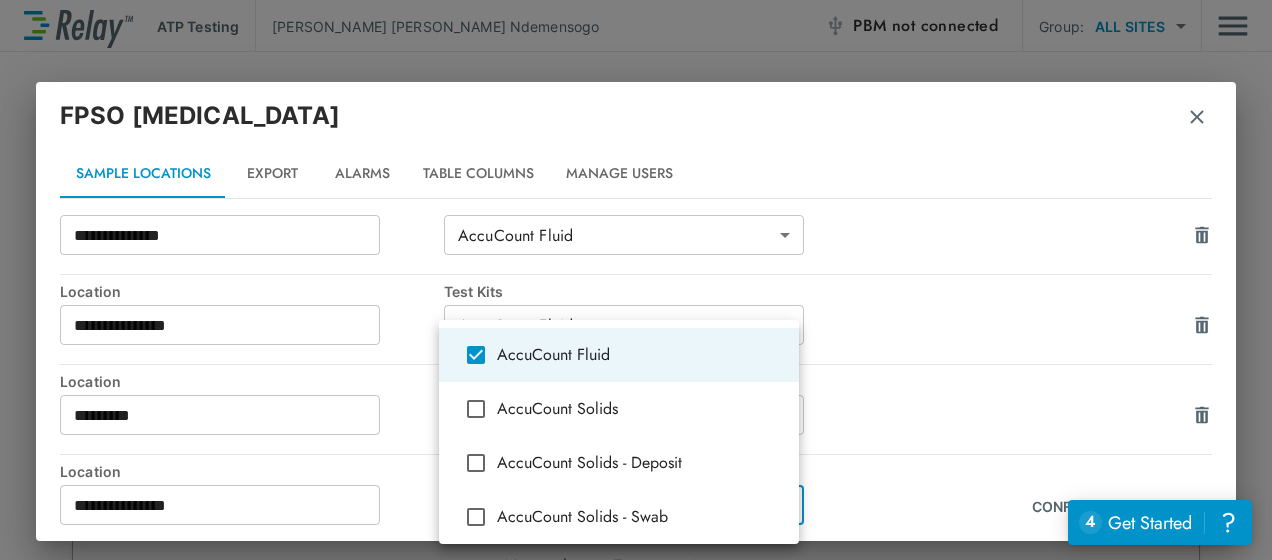 click at bounding box center [636, 280] 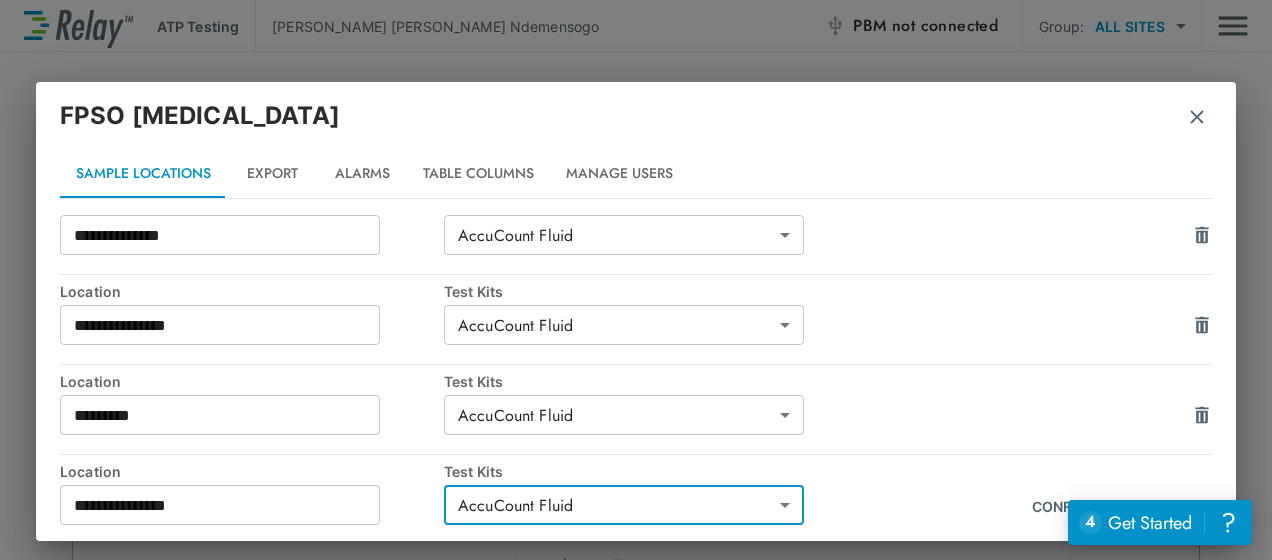 scroll, scrollTop: 441, scrollLeft: 0, axis: vertical 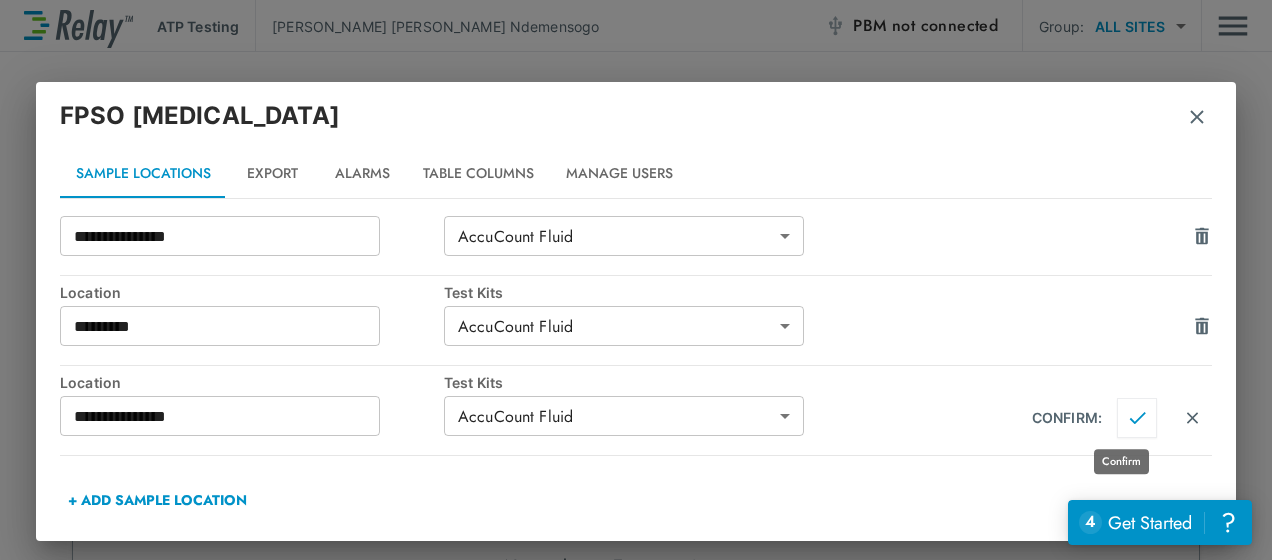 click at bounding box center [1137, 418] 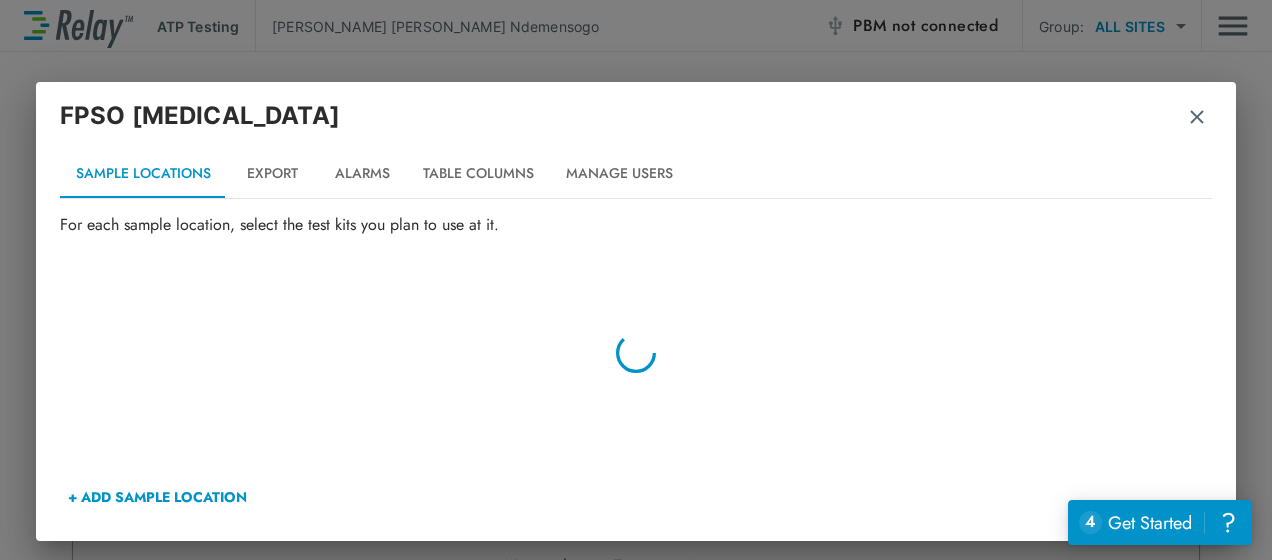 scroll, scrollTop: 103, scrollLeft: 0, axis: vertical 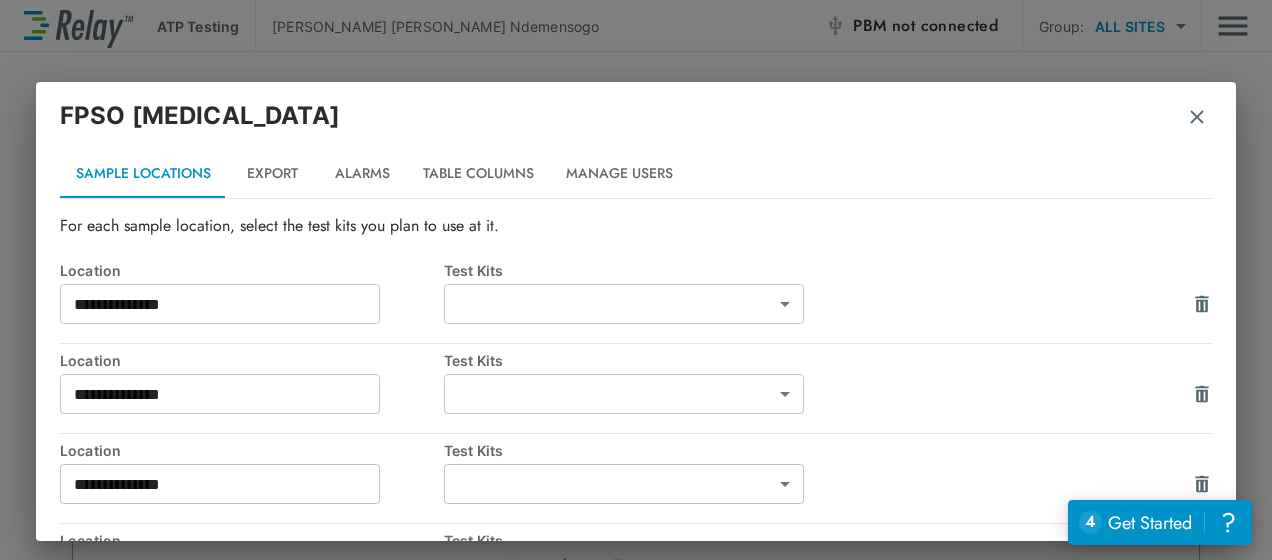 type on "**********" 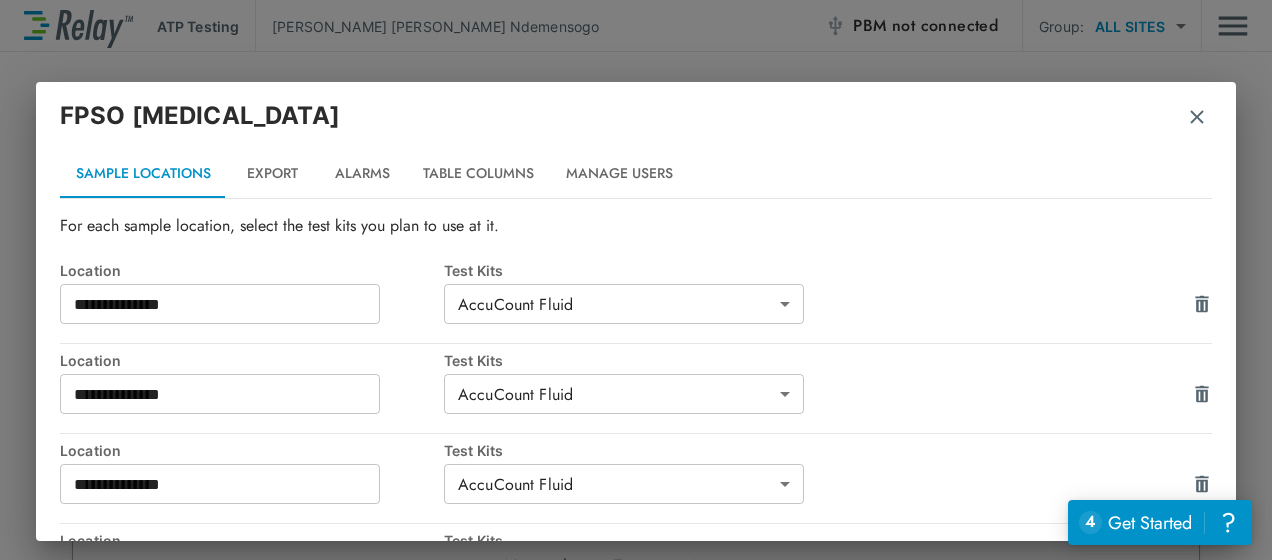 scroll, scrollTop: 441, scrollLeft: 0, axis: vertical 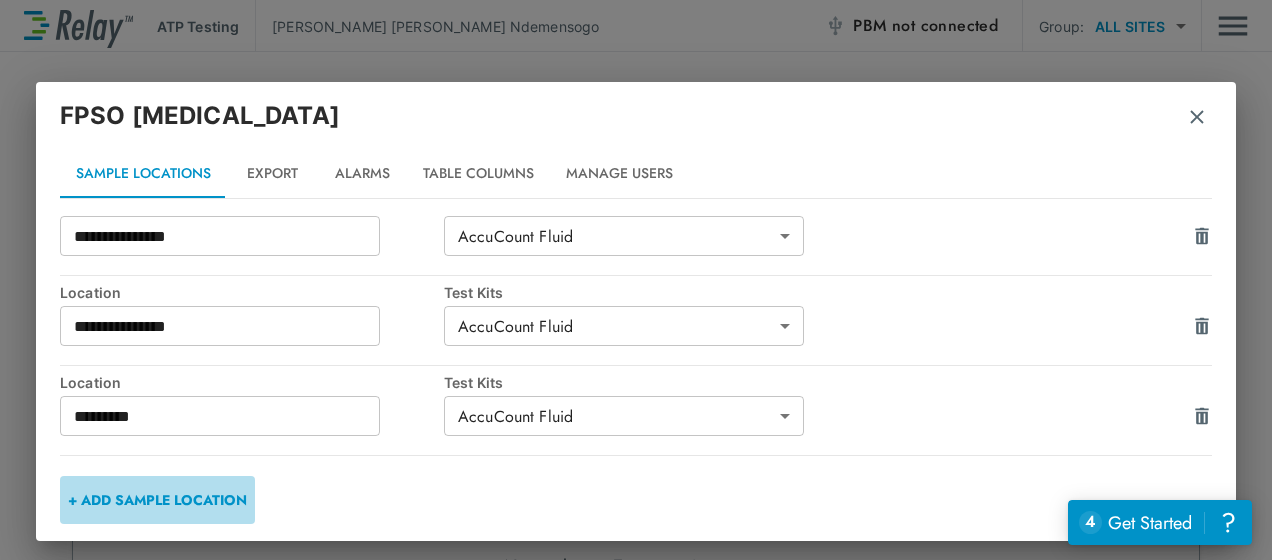 click on "+ ADD SAMPLE LOCATION" at bounding box center (157, 500) 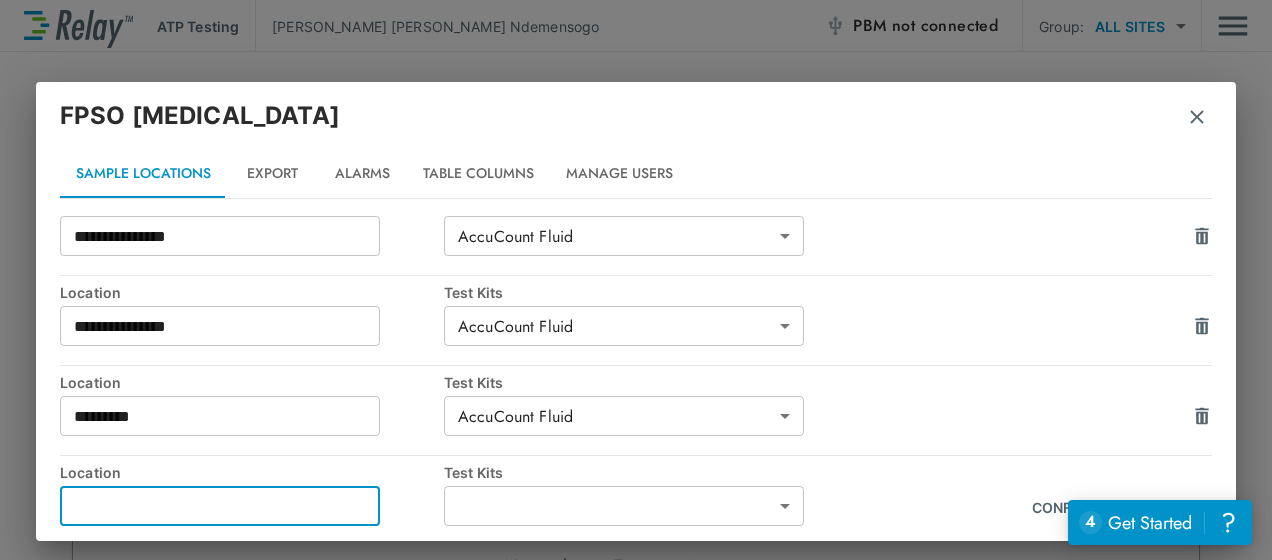 click at bounding box center (220, 506) 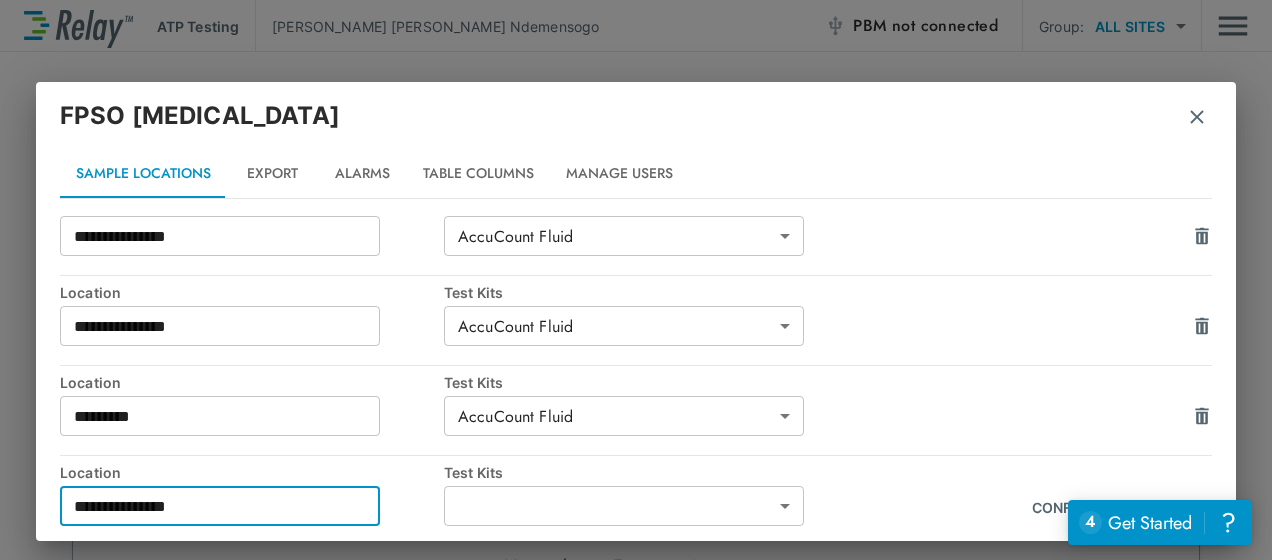 click on "**********" at bounding box center [220, 506] 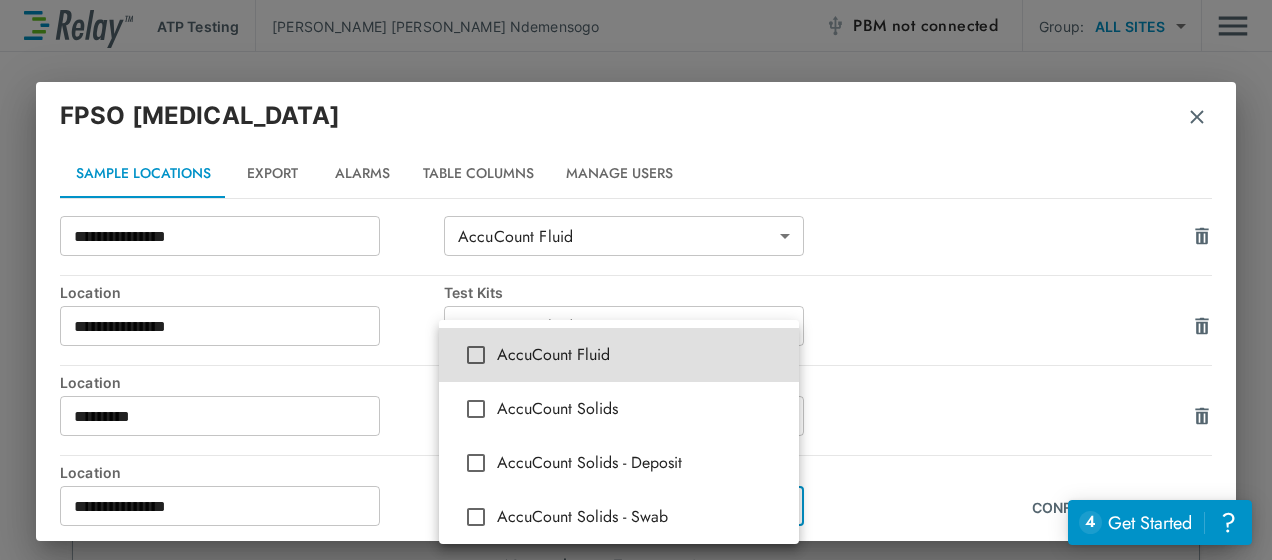 click on "**********" at bounding box center [636, 280] 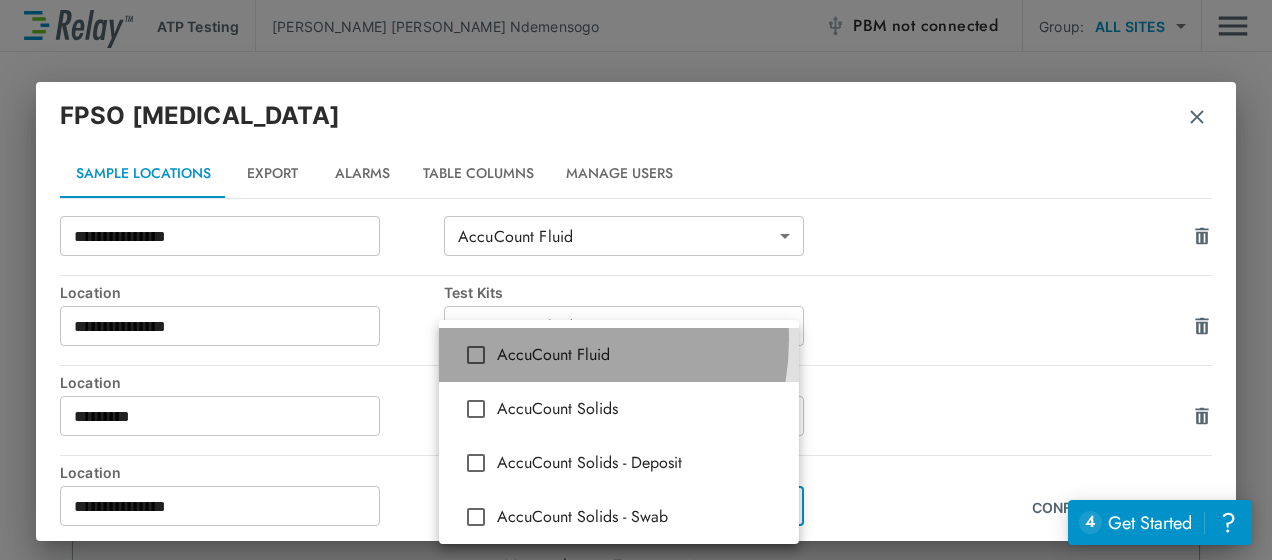 click on "AccuCount Fluid" at bounding box center [619, 355] 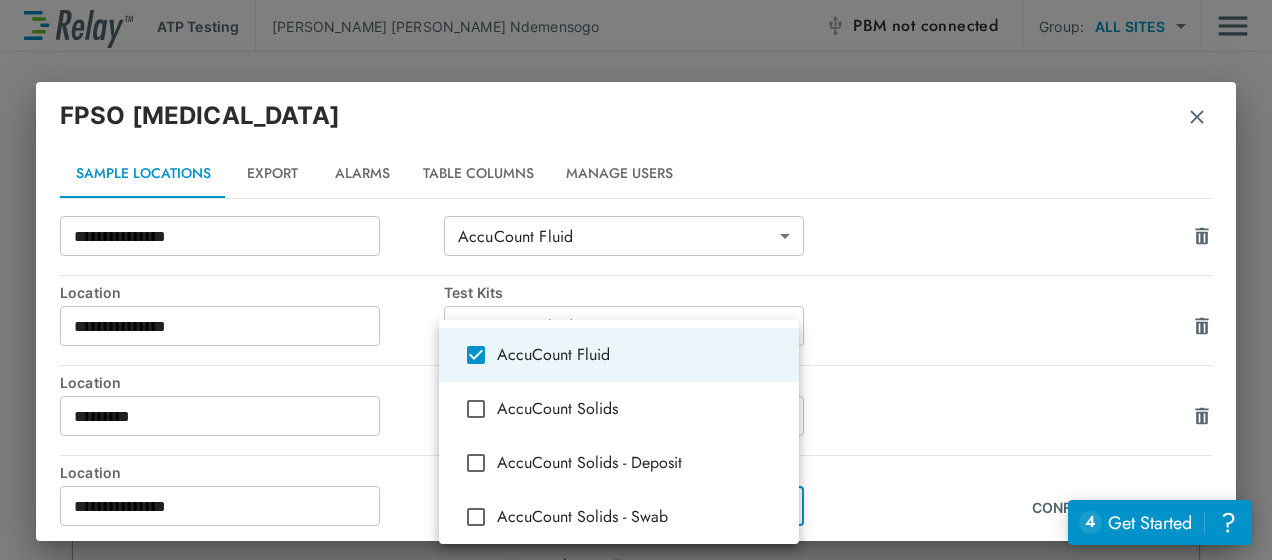 click at bounding box center (636, 280) 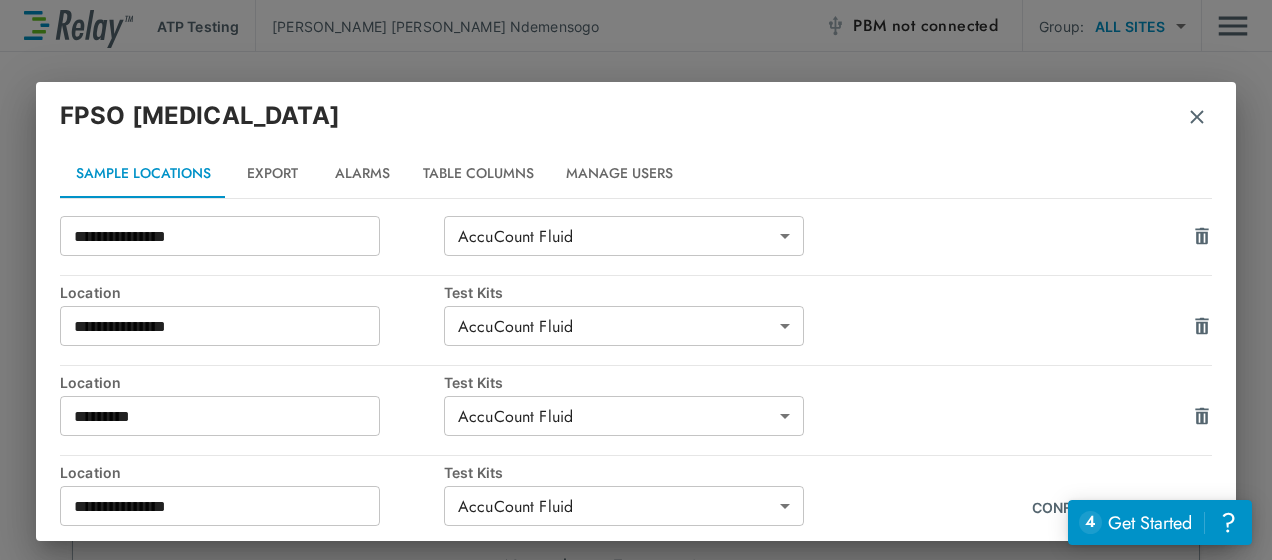 click on "AccuCount Fluid AccuCount Solids AccuCount Solids - Deposit AccuCount Solids - Swab AccuCount Solids - Coupon" at bounding box center [636, 280] 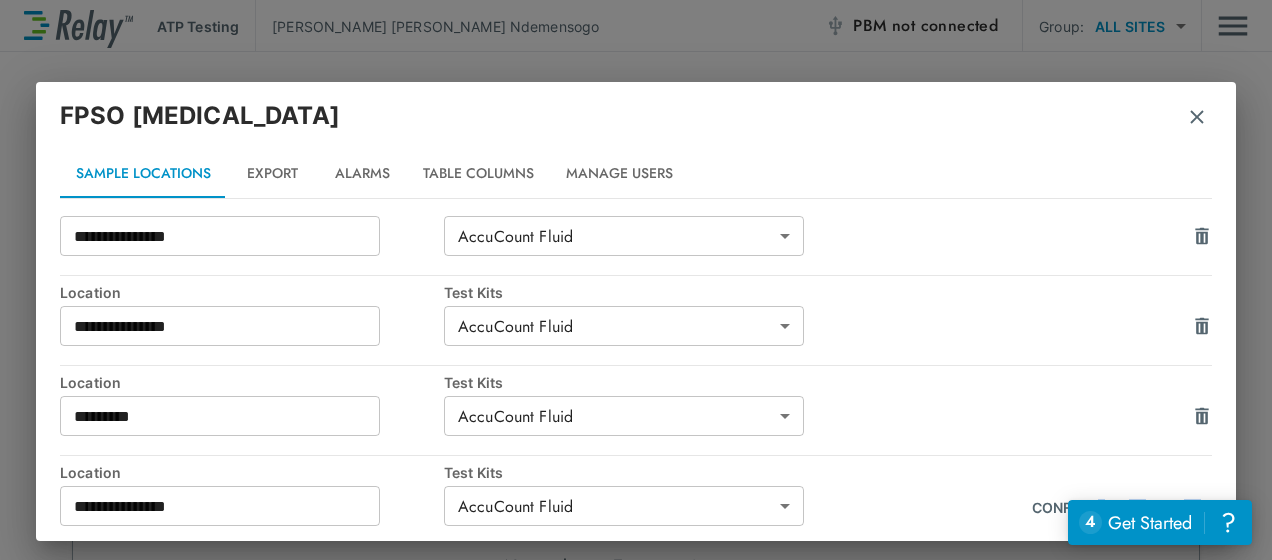 scroll, scrollTop: 531, scrollLeft: 0, axis: vertical 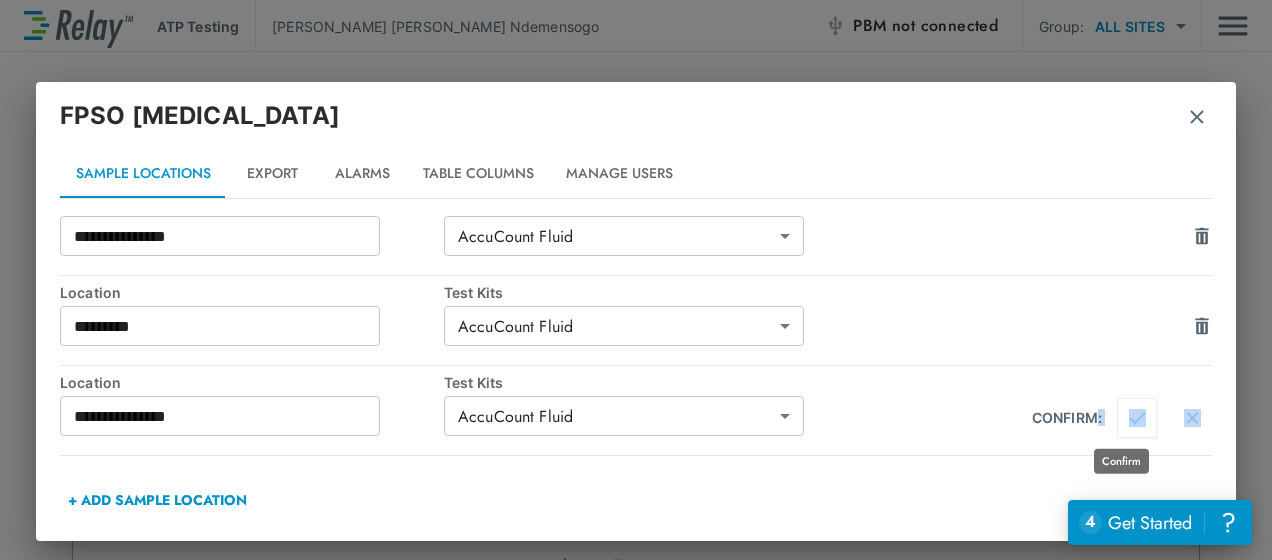 click at bounding box center (1137, 418) 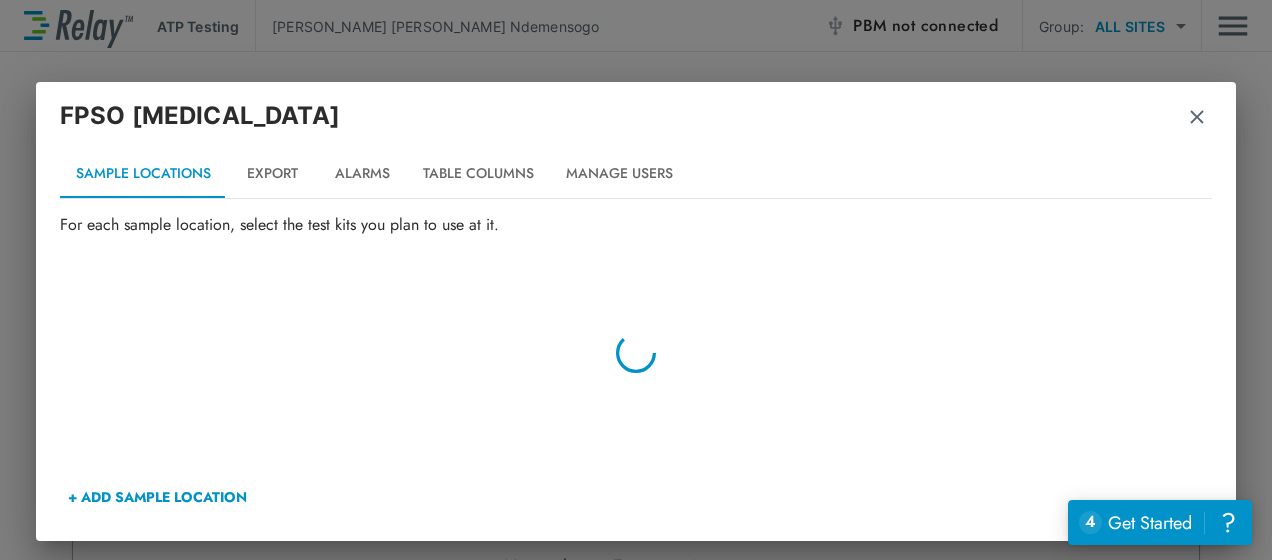 scroll, scrollTop: 103, scrollLeft: 0, axis: vertical 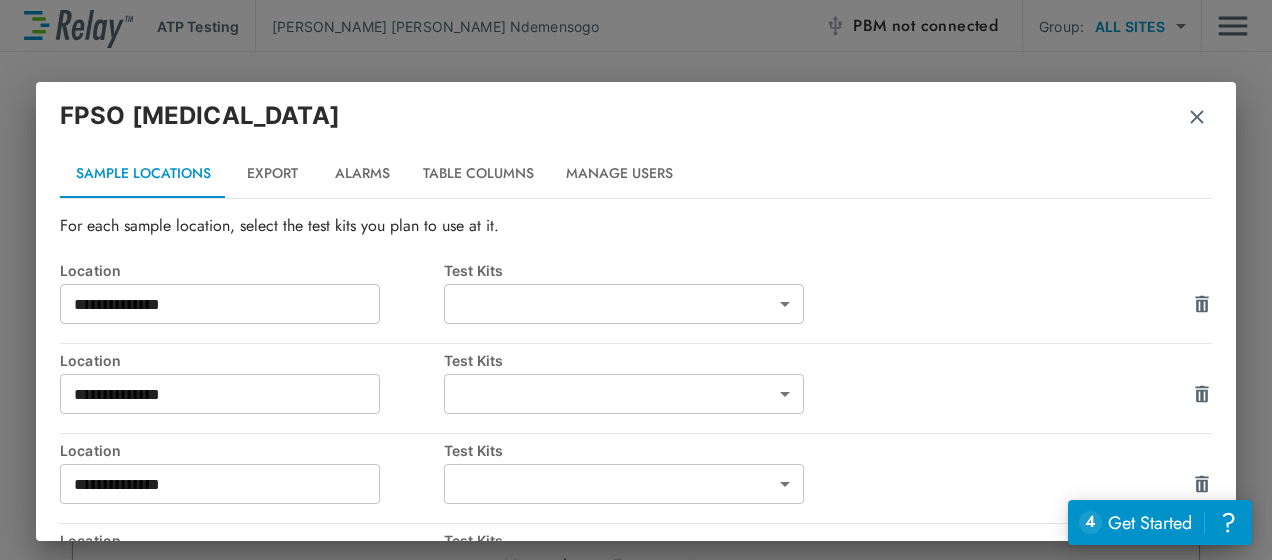type on "**********" 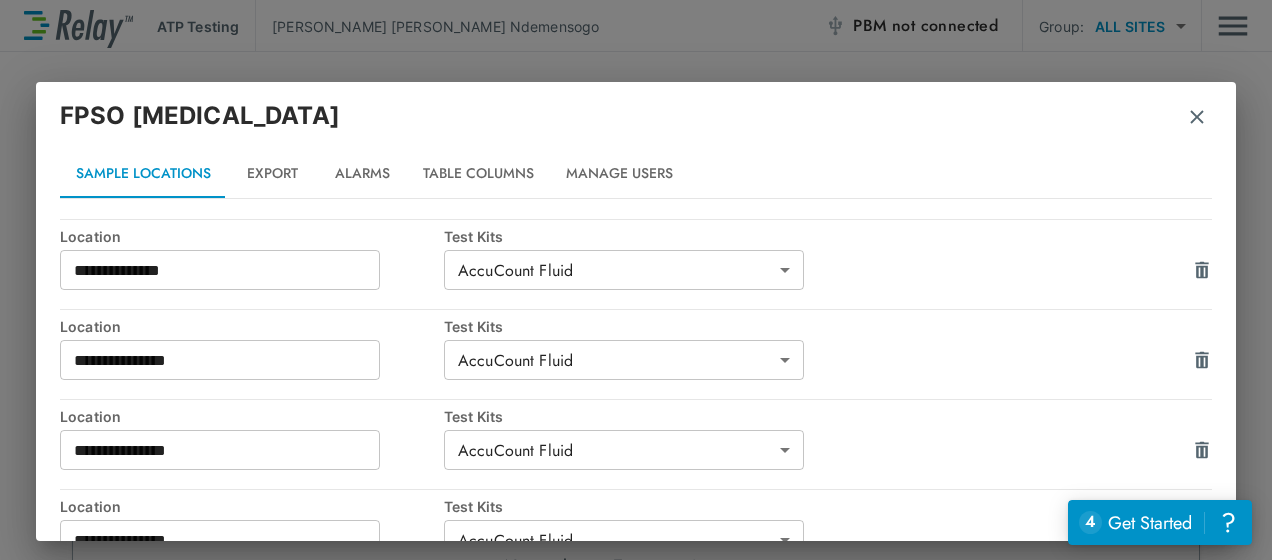 scroll, scrollTop: 343, scrollLeft: 0, axis: vertical 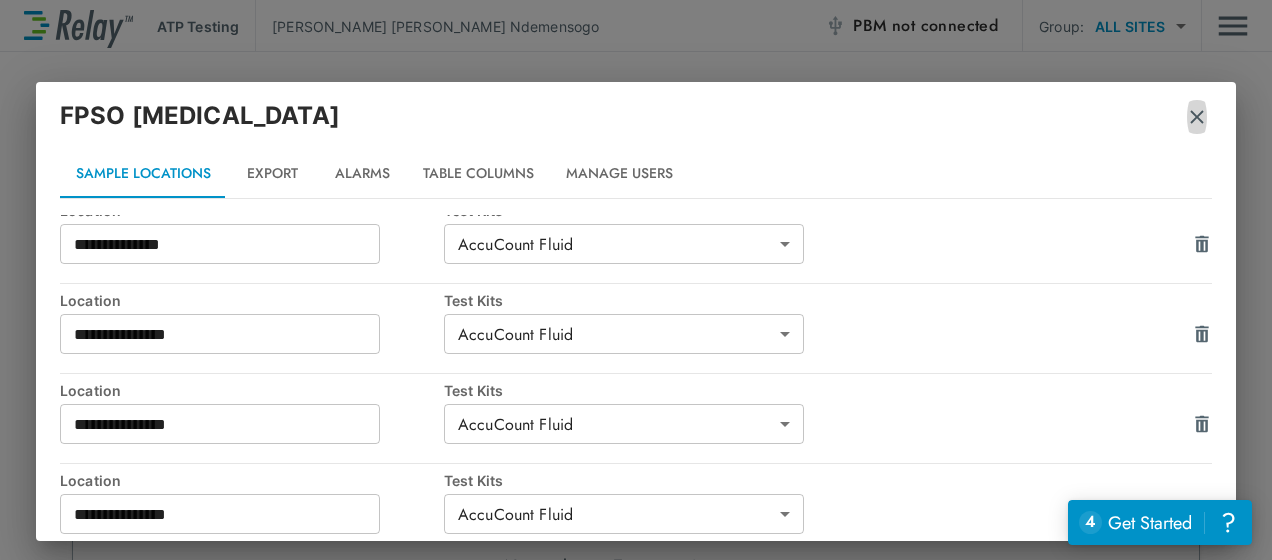 click at bounding box center (1197, 117) 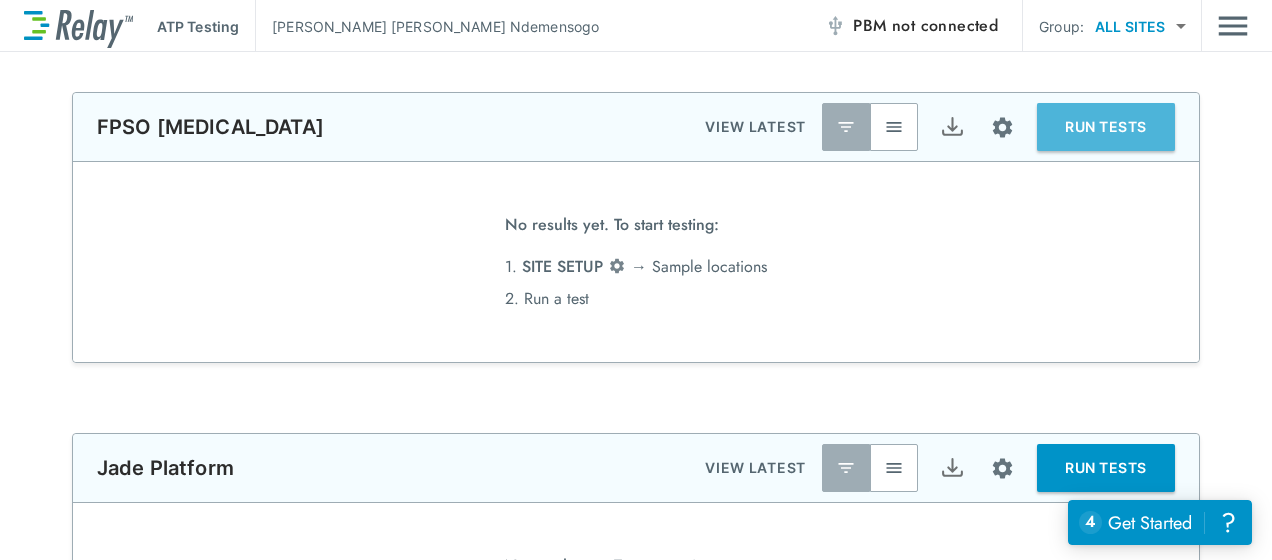 click on "RUN TESTS" at bounding box center (1106, 127) 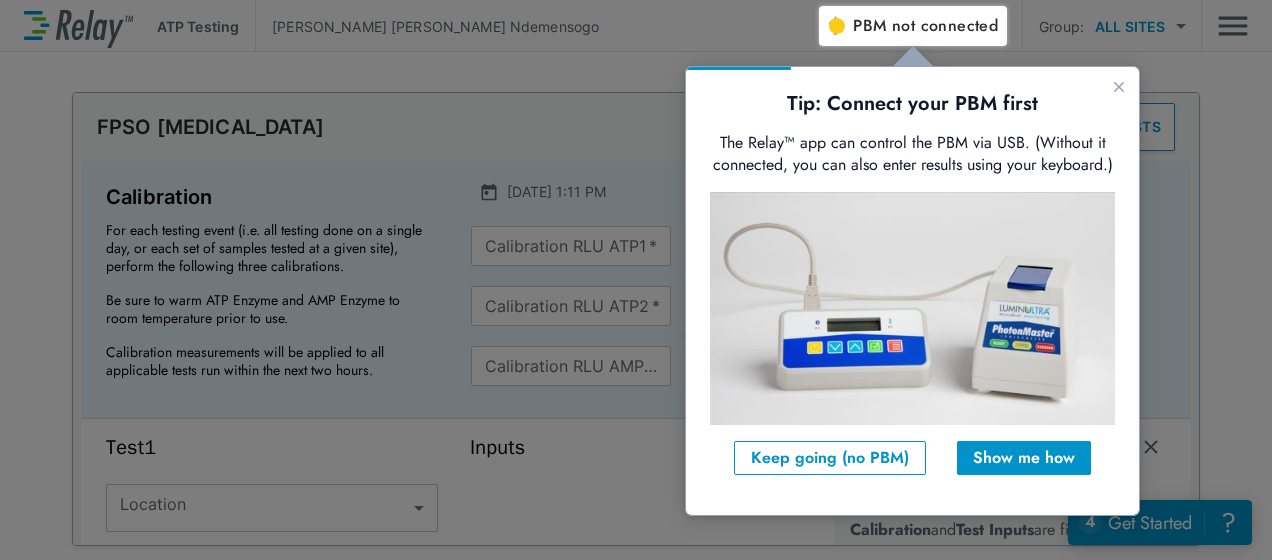 scroll, scrollTop: 0, scrollLeft: 0, axis: both 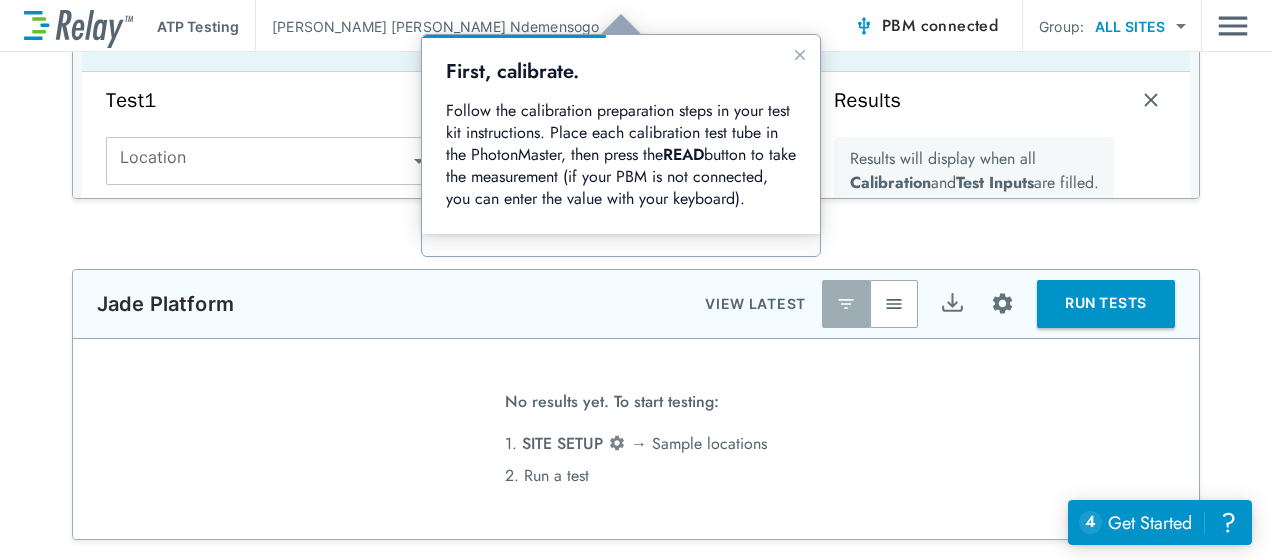 type on "**********" 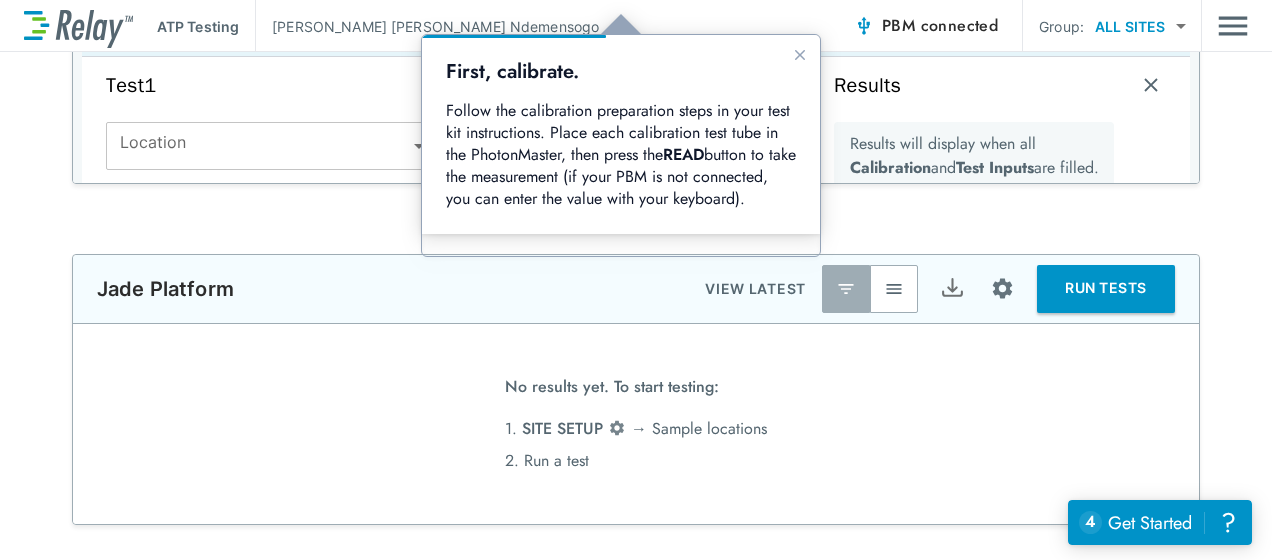 type on "**********" 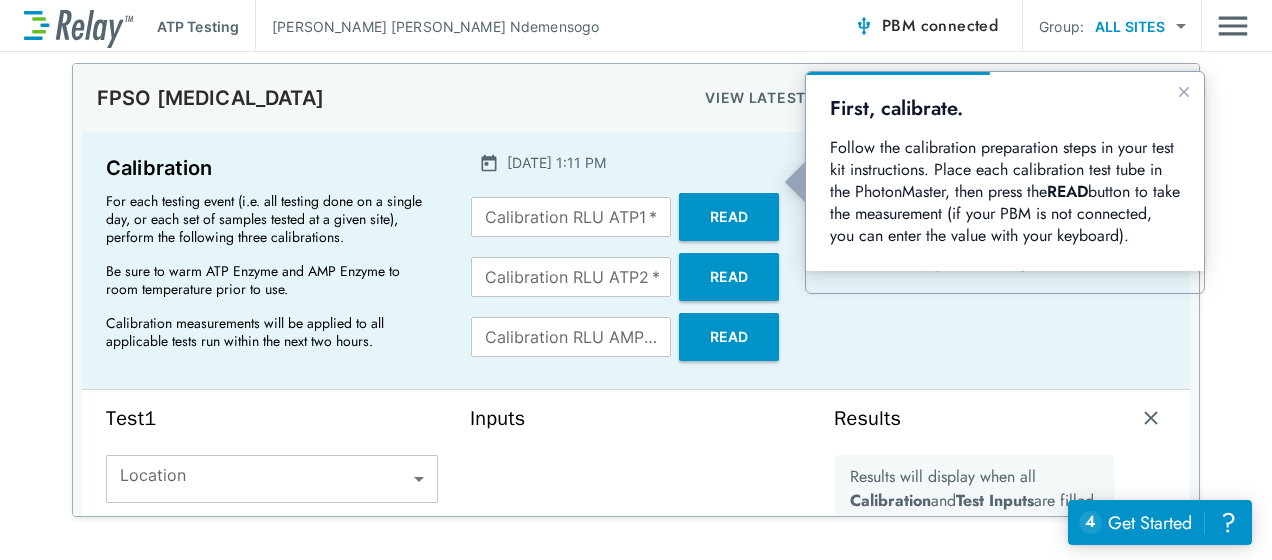 scroll, scrollTop: 0, scrollLeft: 0, axis: both 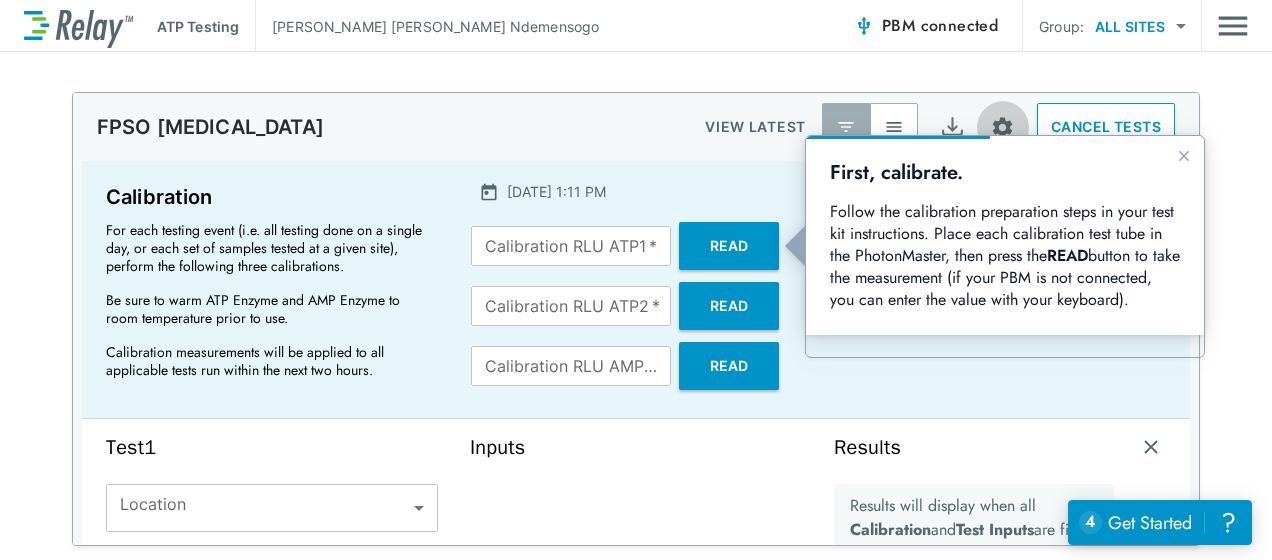 click at bounding box center (1002, 127) 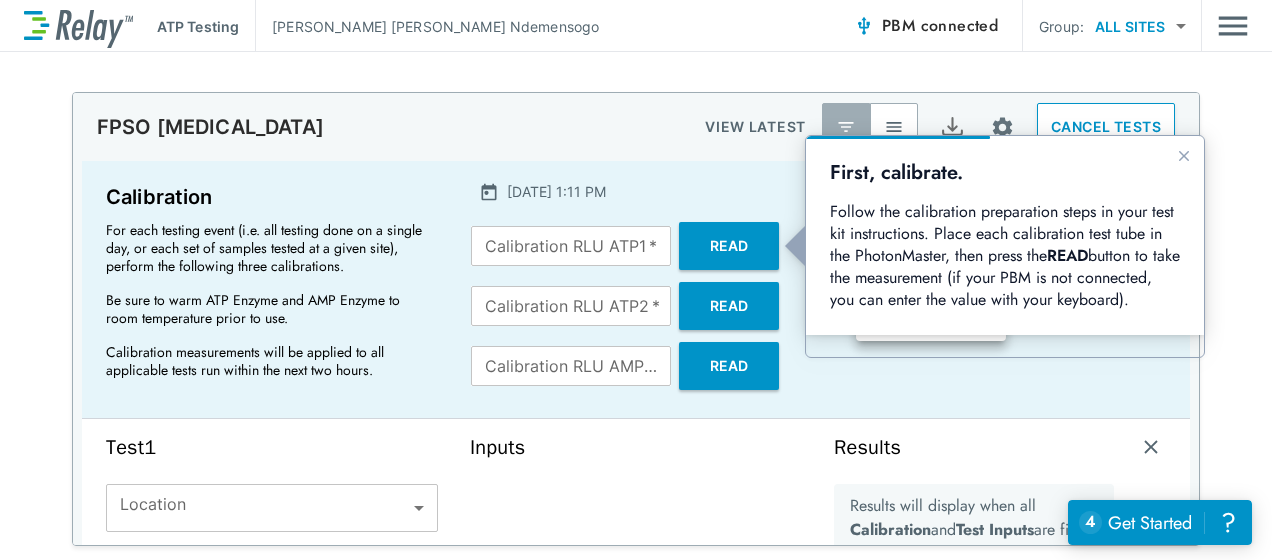 click at bounding box center (636, 280) 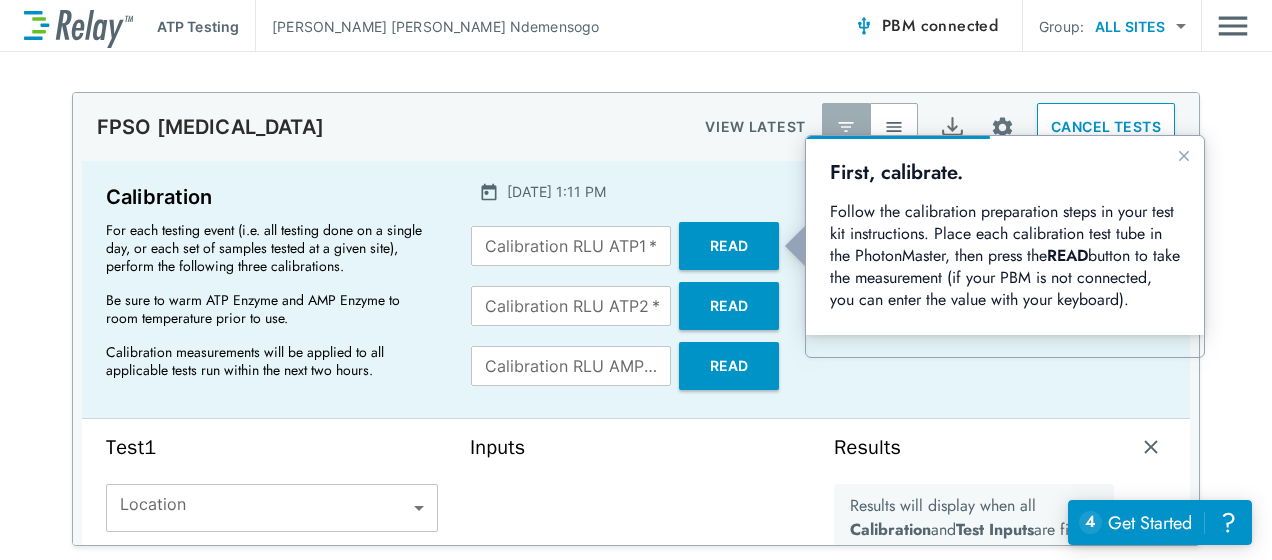 click on "Inputs" at bounding box center [636, 624] 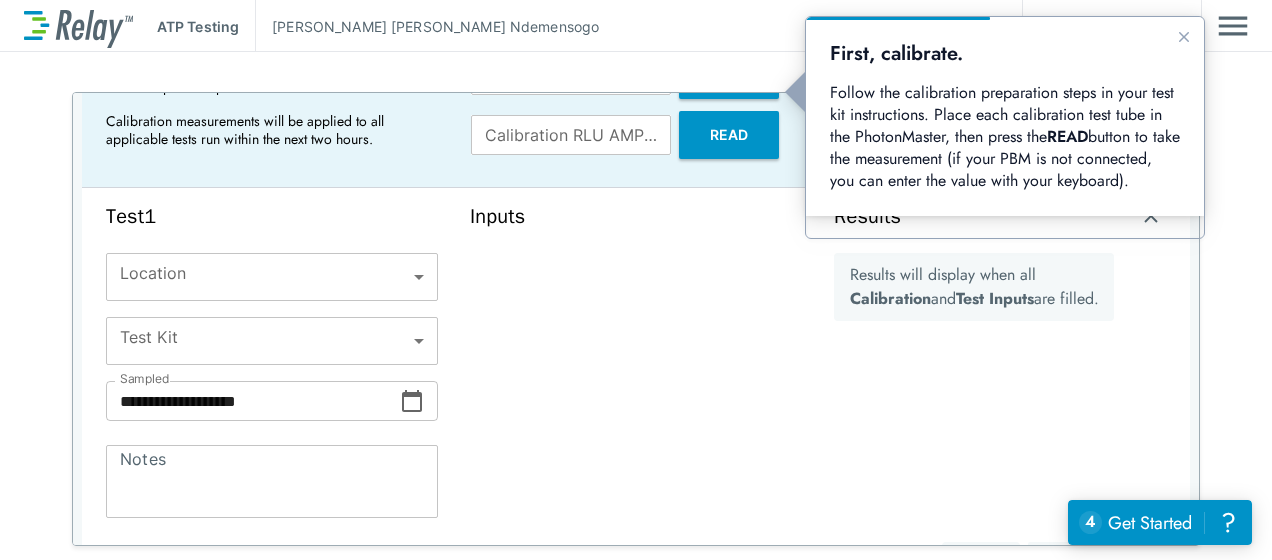 scroll, scrollTop: 254, scrollLeft: 0, axis: vertical 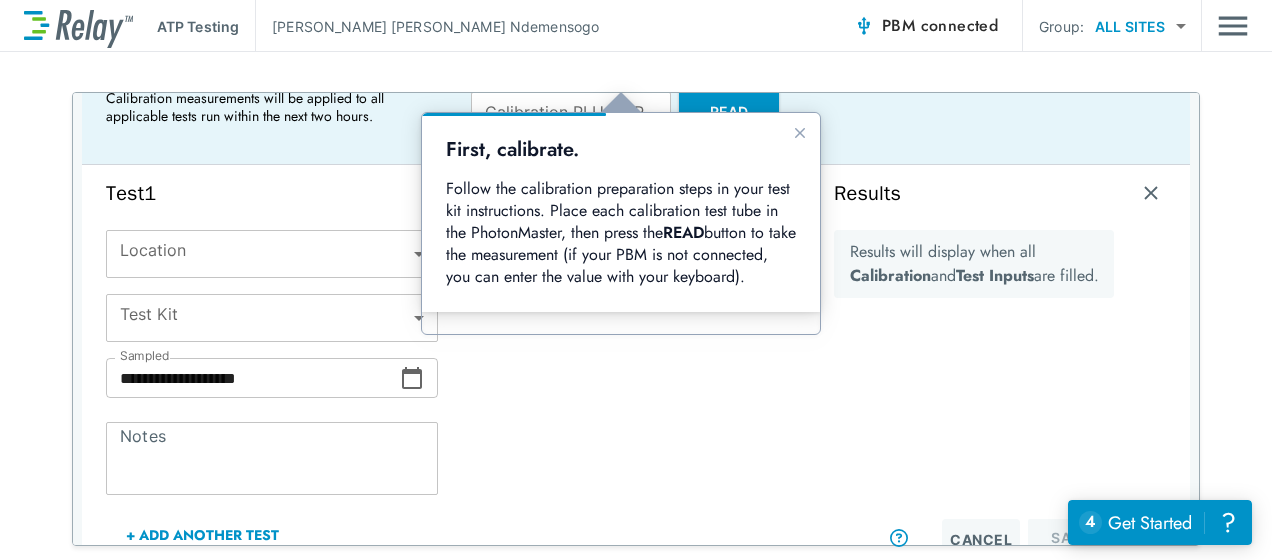 click on "Inputs" at bounding box center (636, 370) 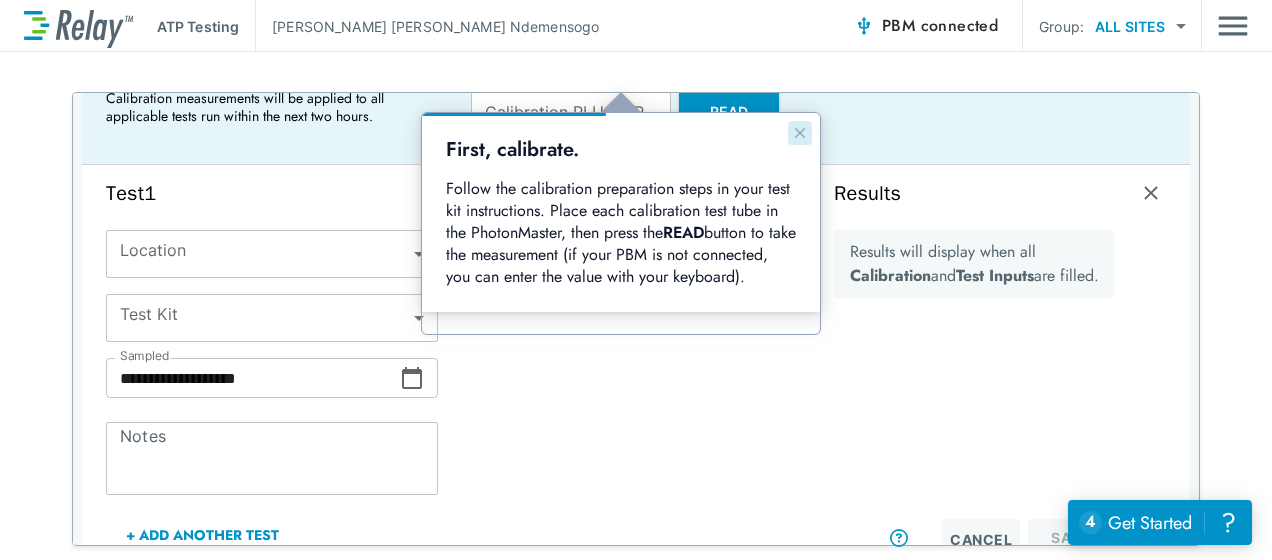 click 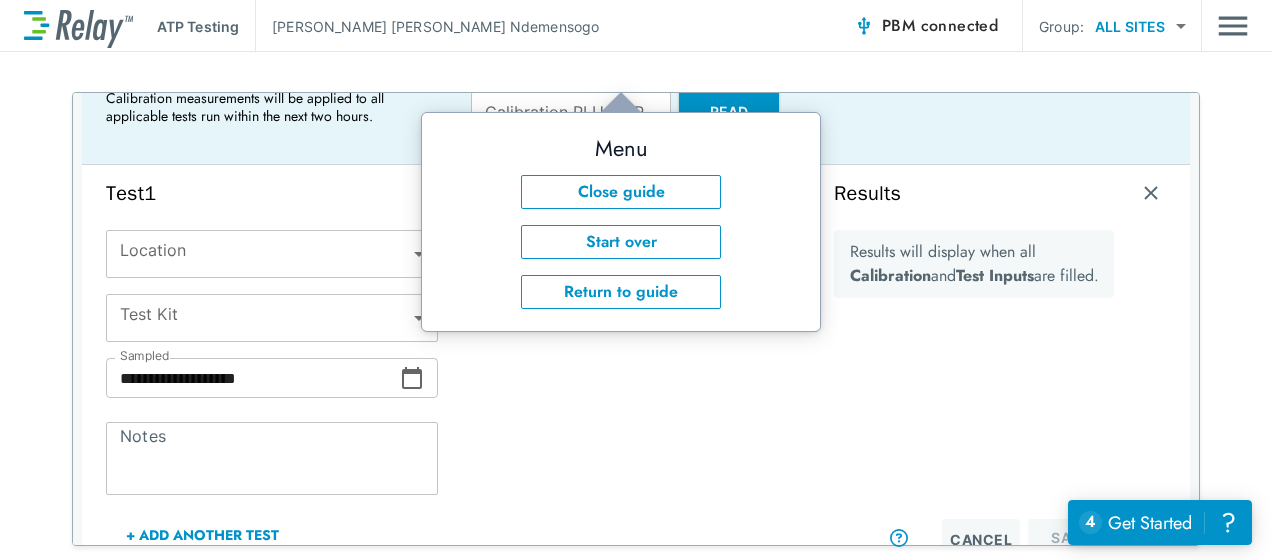 click on "**********" at bounding box center (636, 280) 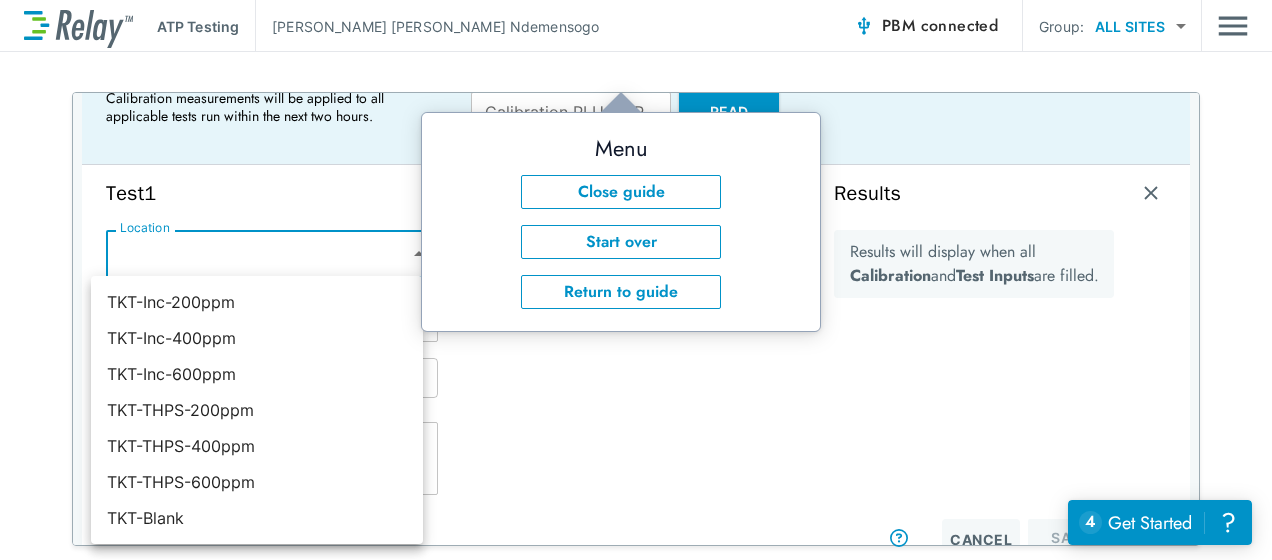 click at bounding box center [636, 280] 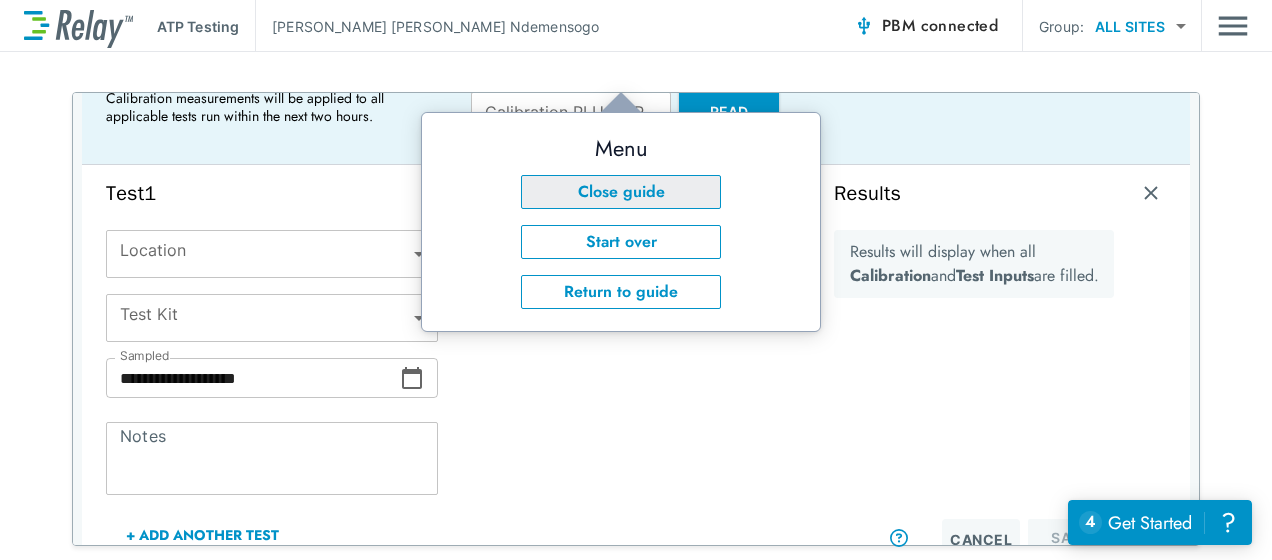 click on "Close guide" at bounding box center (621, 192) 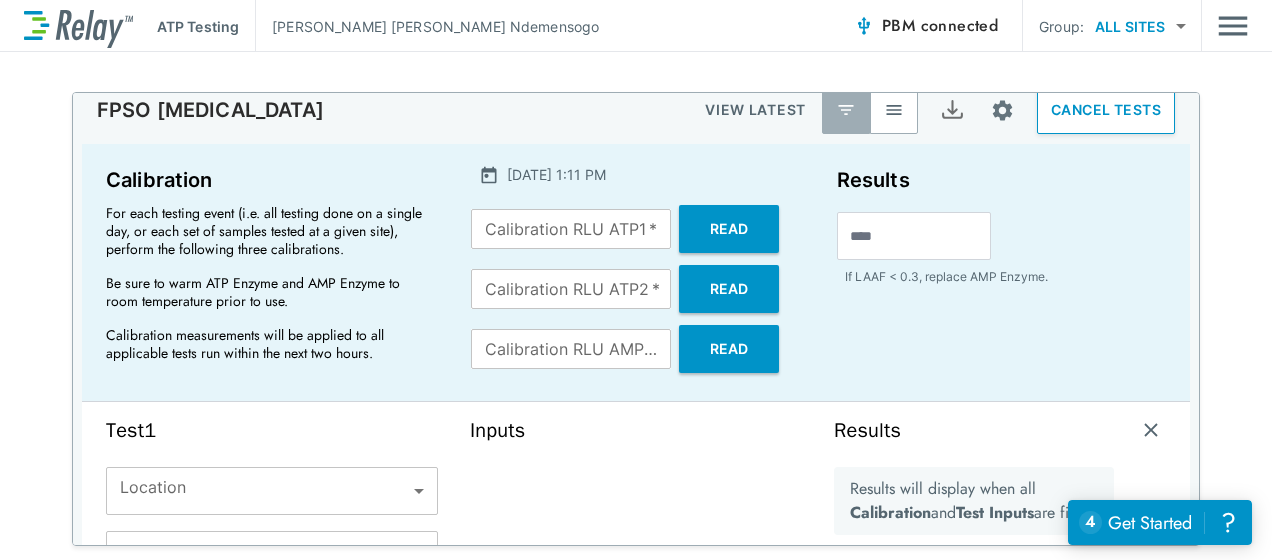 scroll, scrollTop: 16, scrollLeft: 0, axis: vertical 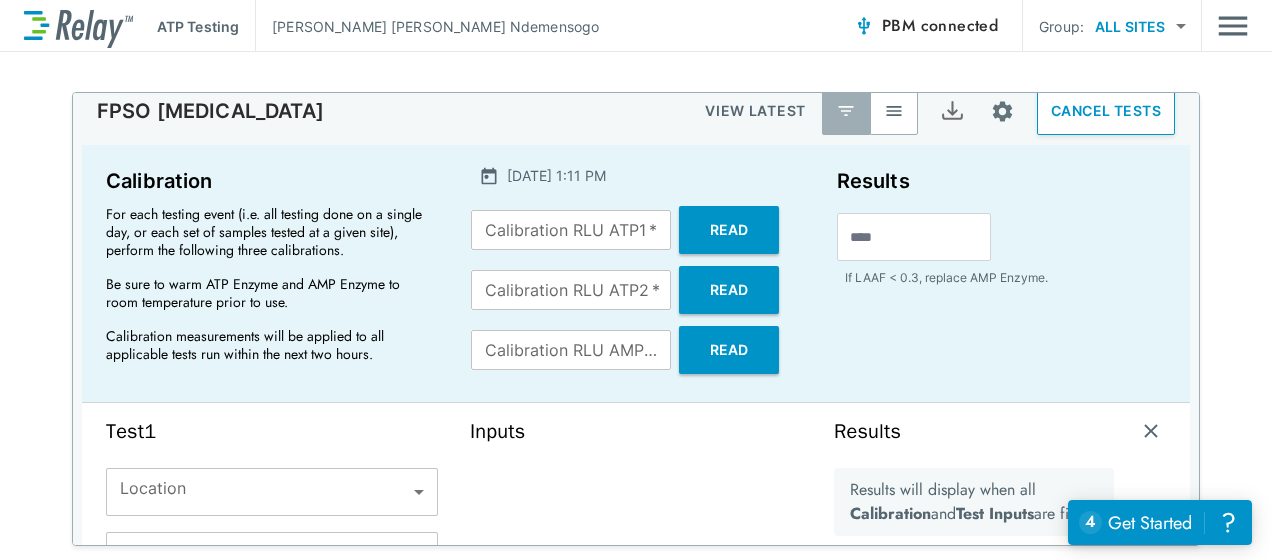 click on "**********" at bounding box center (636, 319) 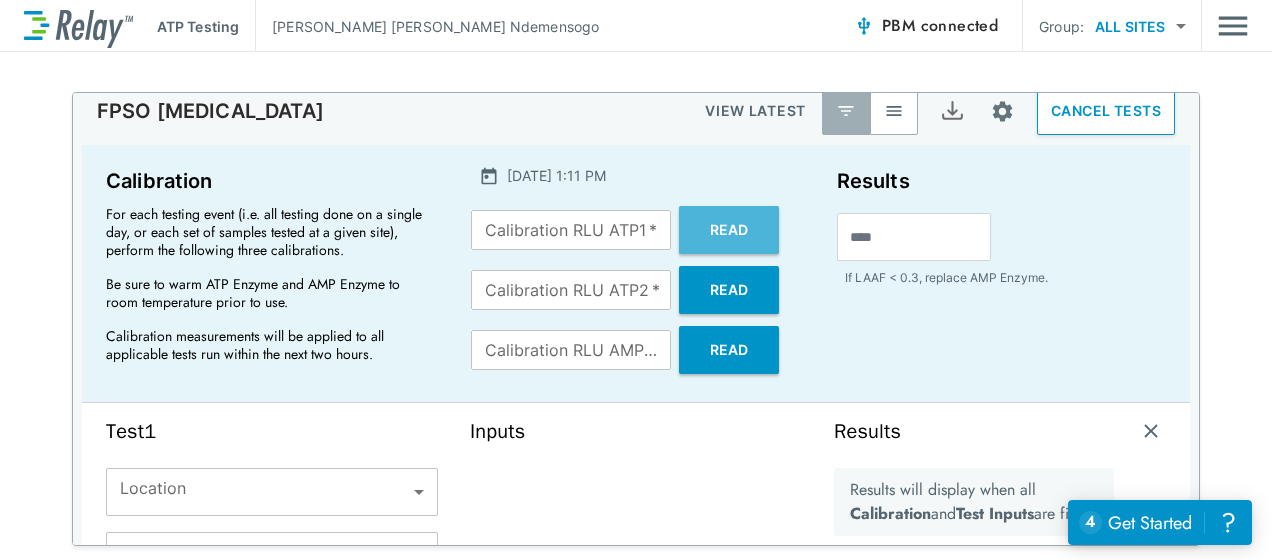 click on "Read" at bounding box center (729, 230) 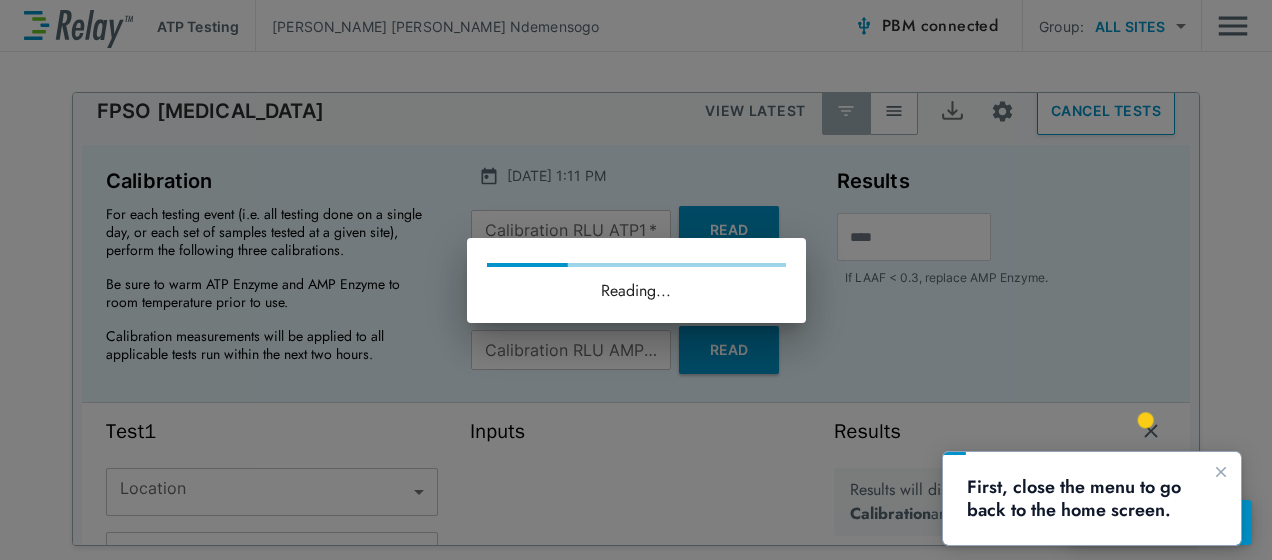 scroll, scrollTop: 0, scrollLeft: 0, axis: both 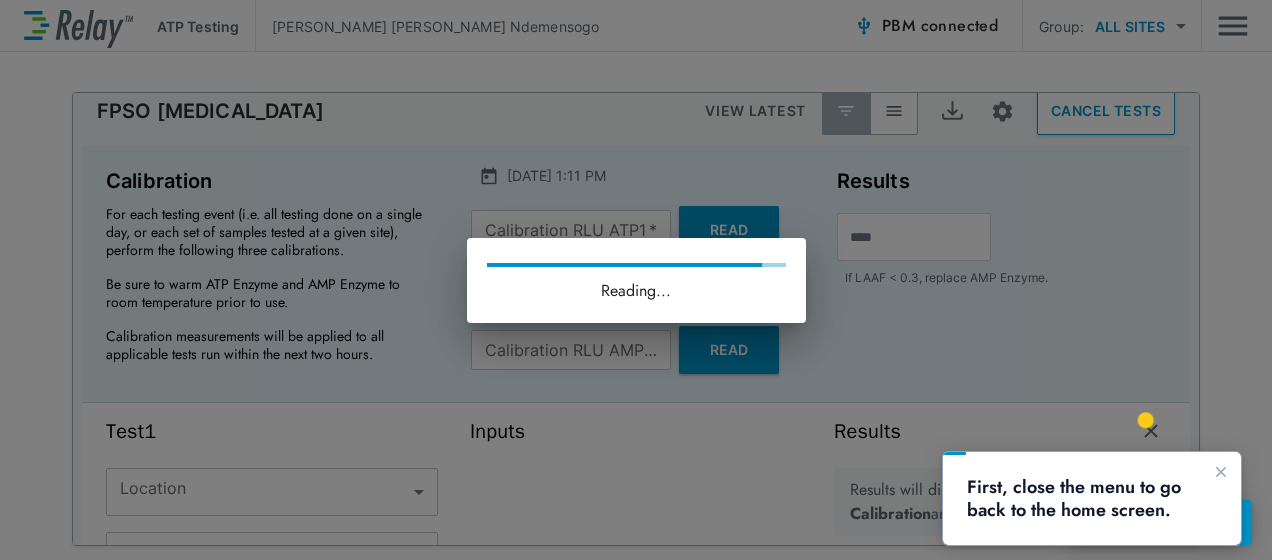type on "*****" 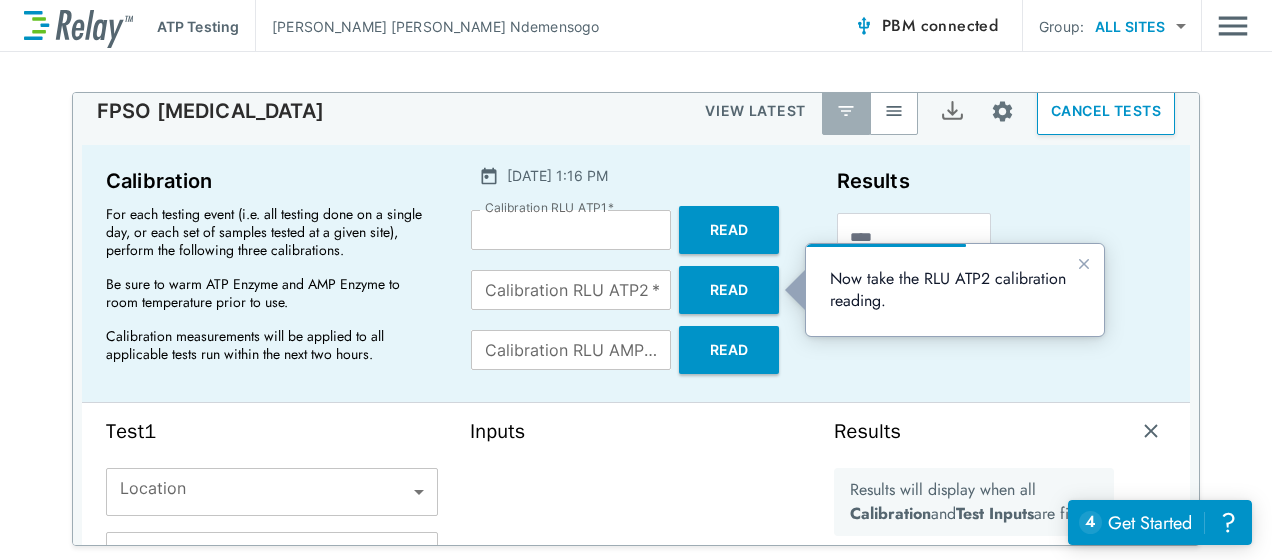 click on "**********" at bounding box center [636, 319] 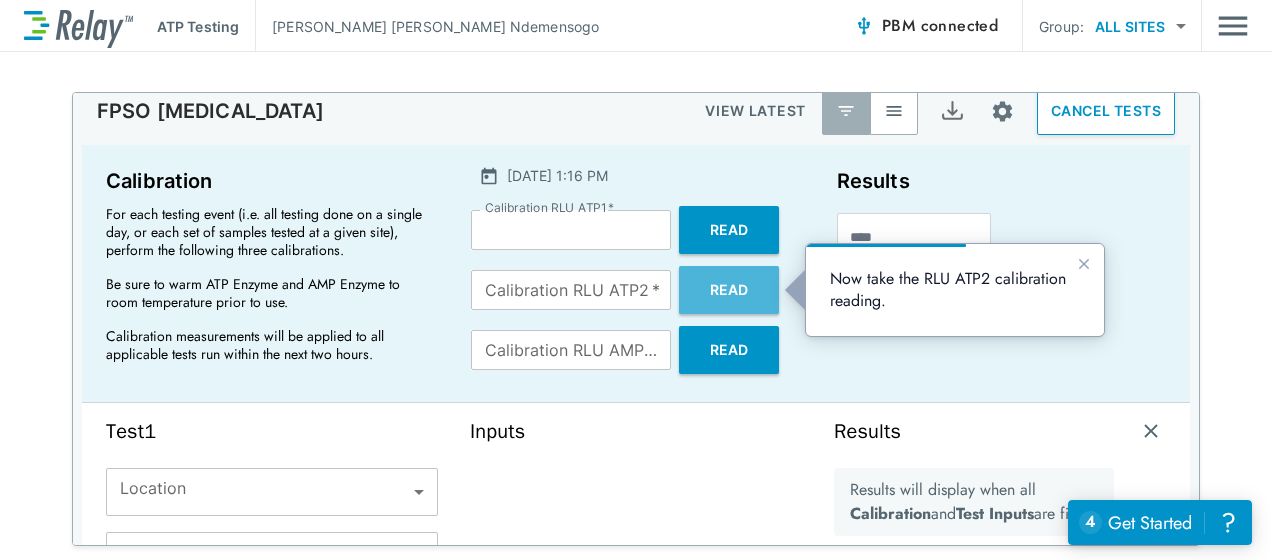 click on "Read" at bounding box center [729, 290] 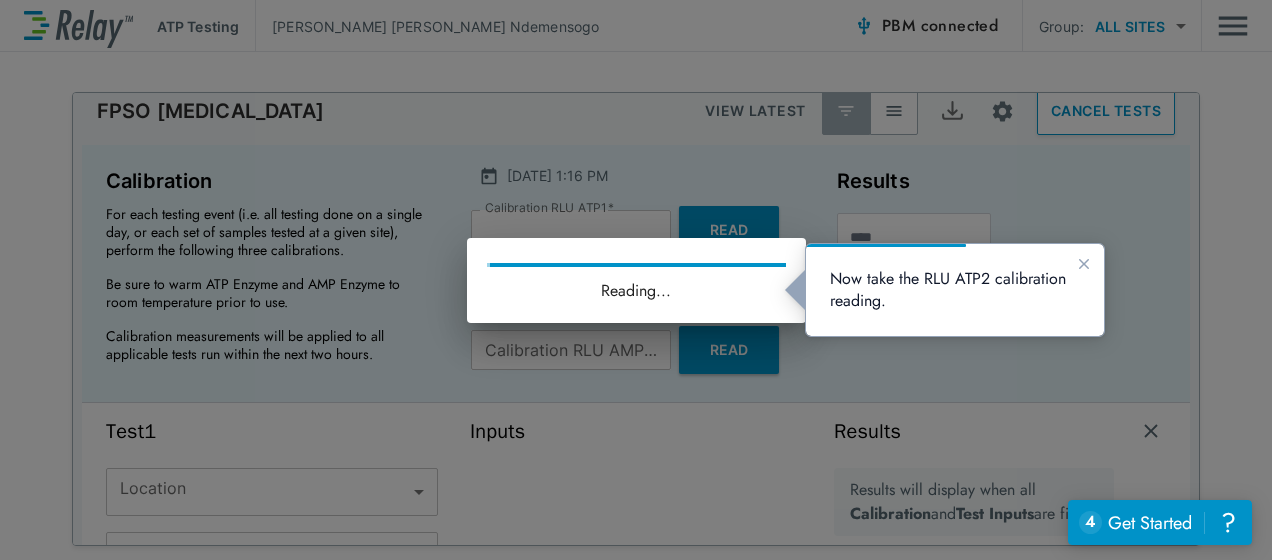type on "*" 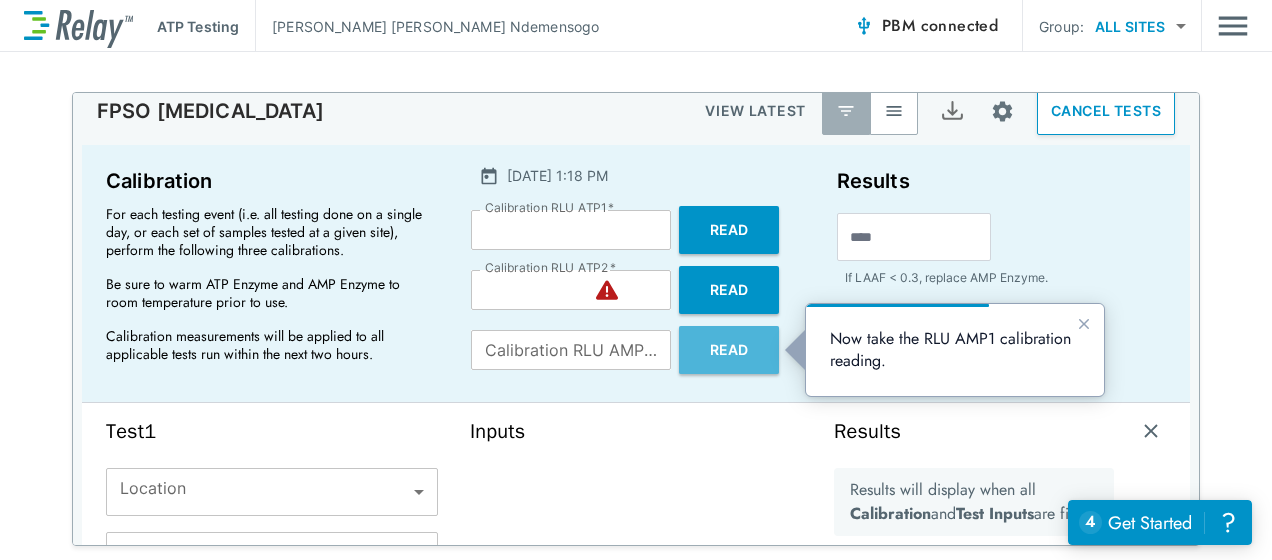 click on "Read" at bounding box center (729, 350) 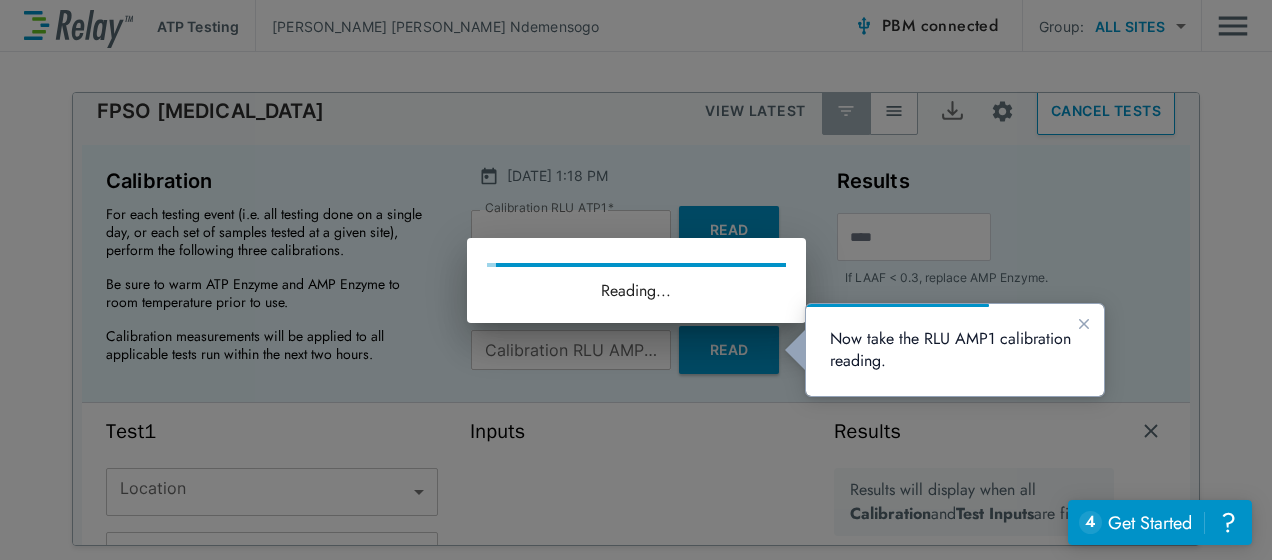 type on "*****" 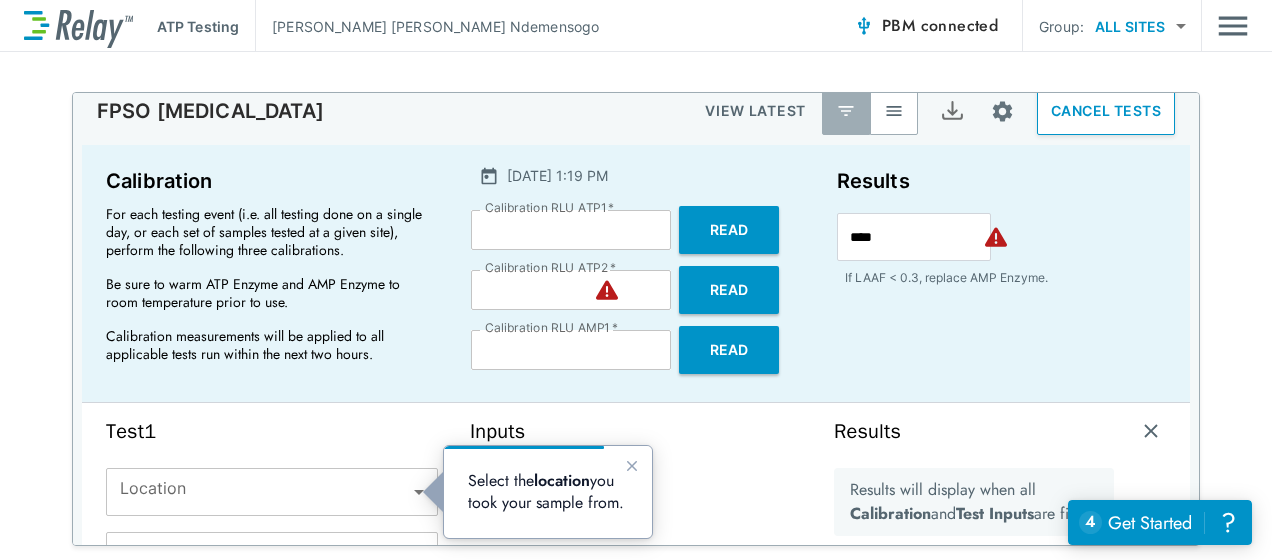 click on "Results **** If LAAF < 0.3, replace AMP Enzyme." at bounding box center [1001, 273] 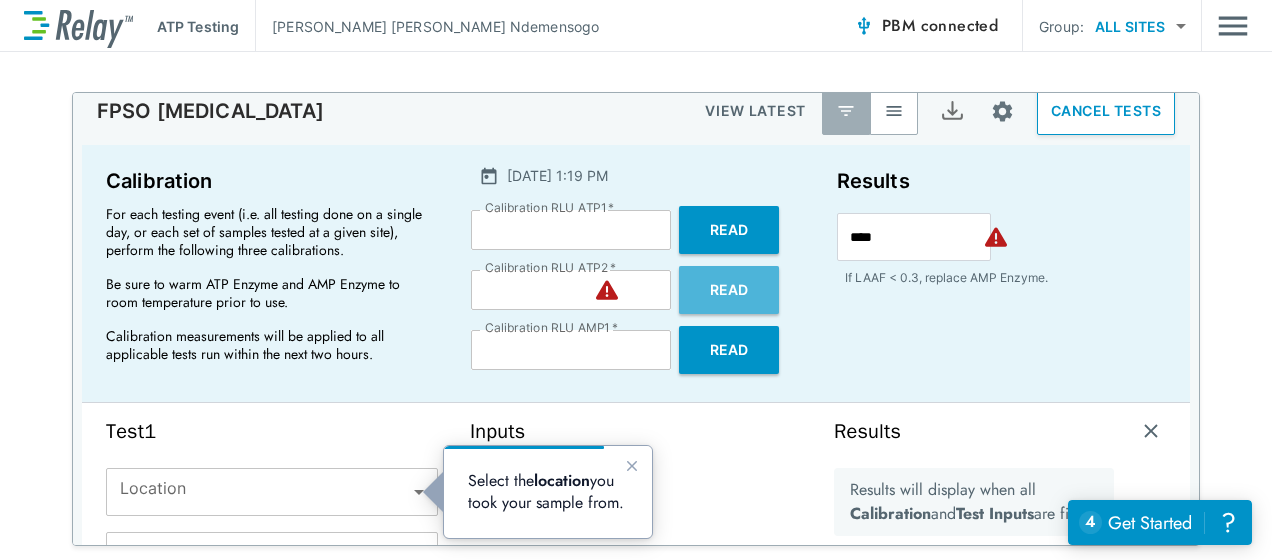 click on "Read" at bounding box center (729, 290) 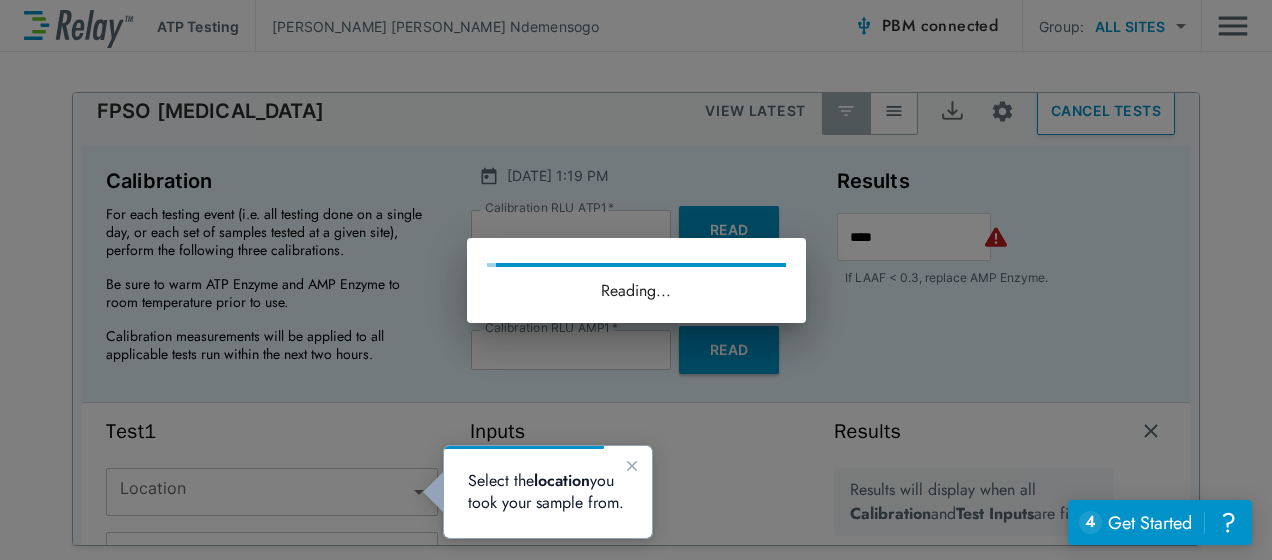 type on "*" 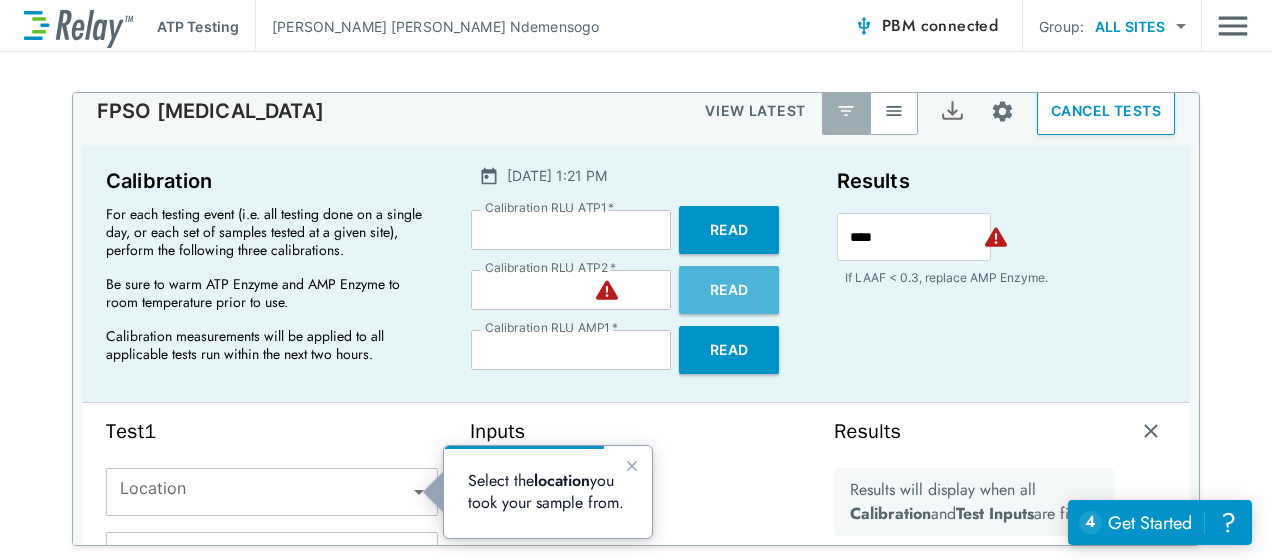 click on "Read" at bounding box center [729, 290] 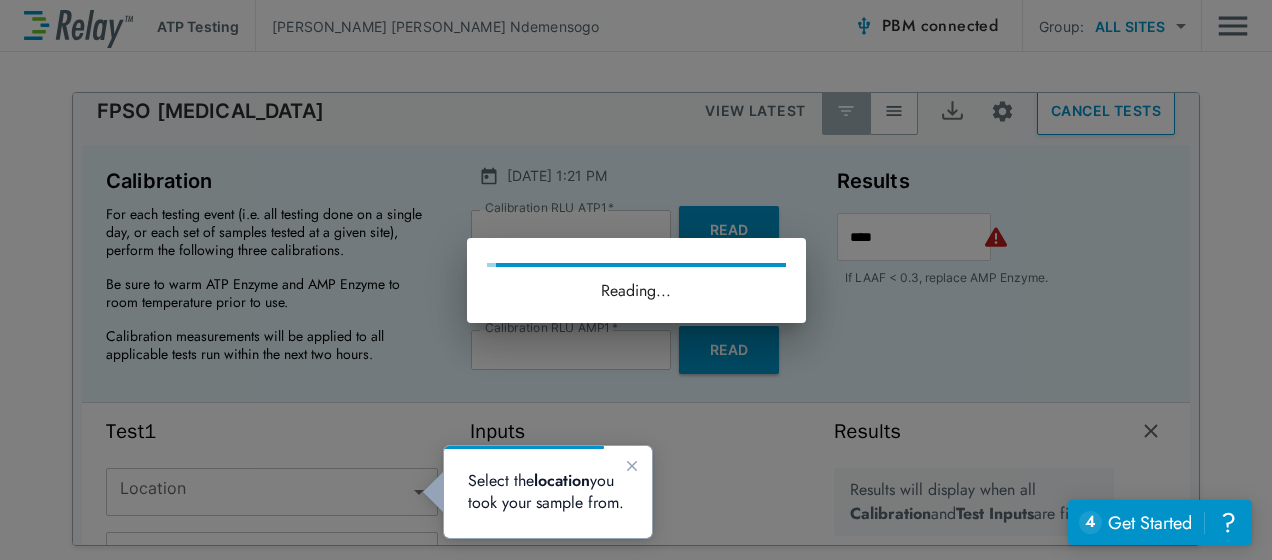 type on "*" 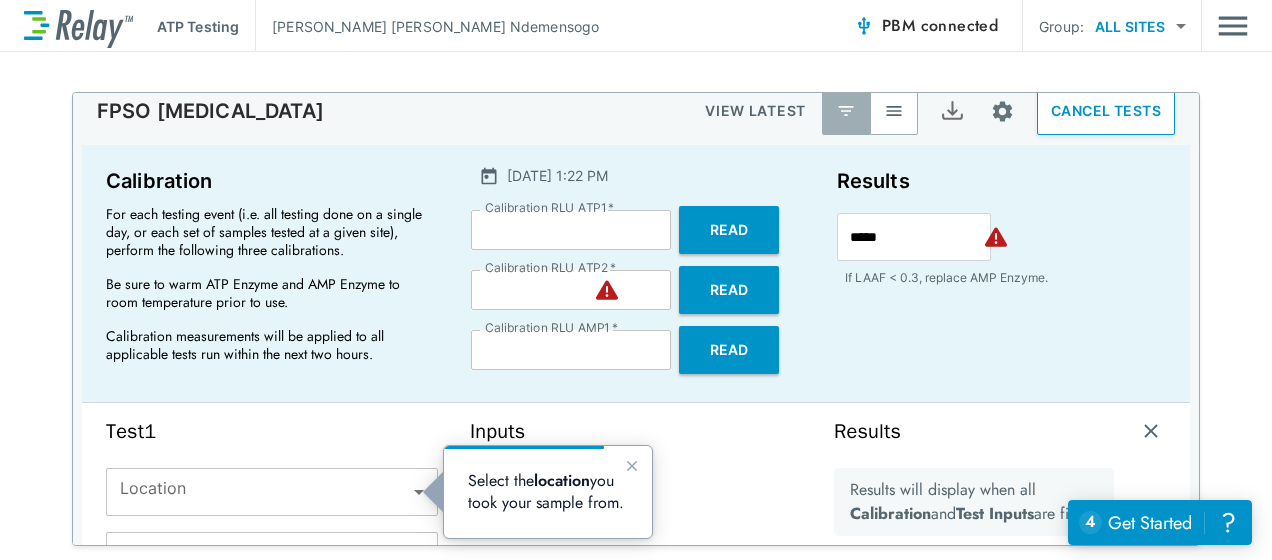 click on "**********" at bounding box center [636, 319] 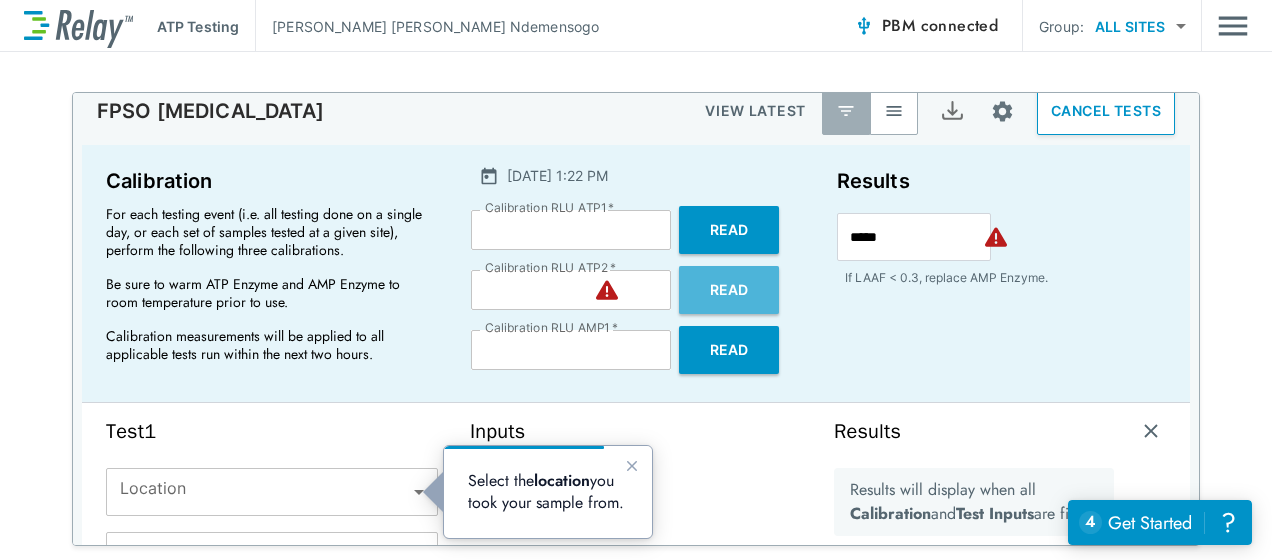 click on "Read" at bounding box center (729, 290) 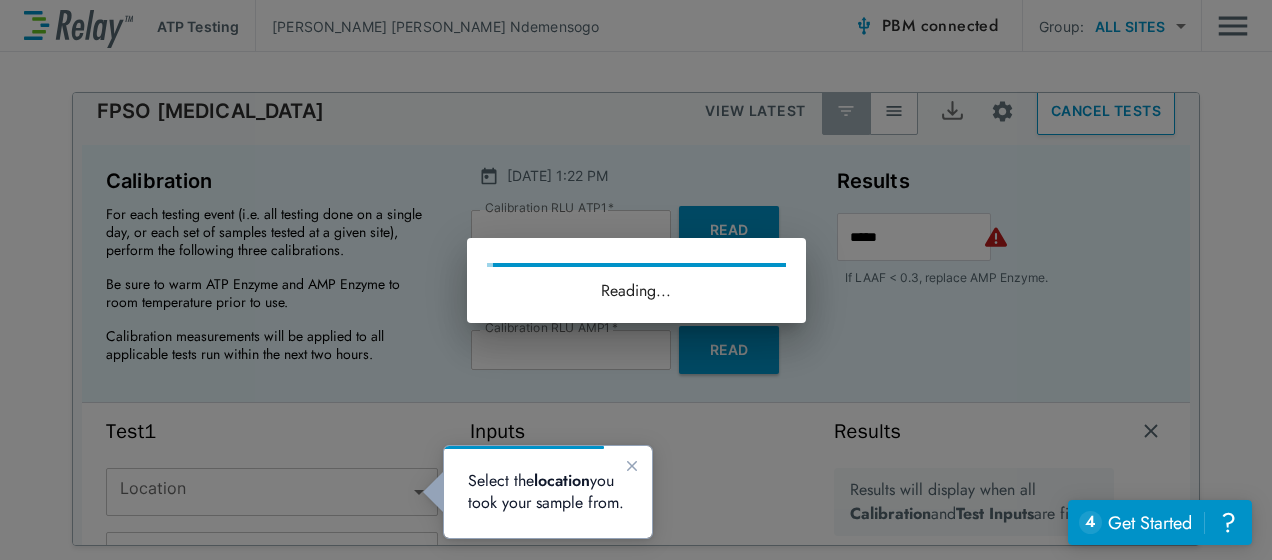 type on "*****" 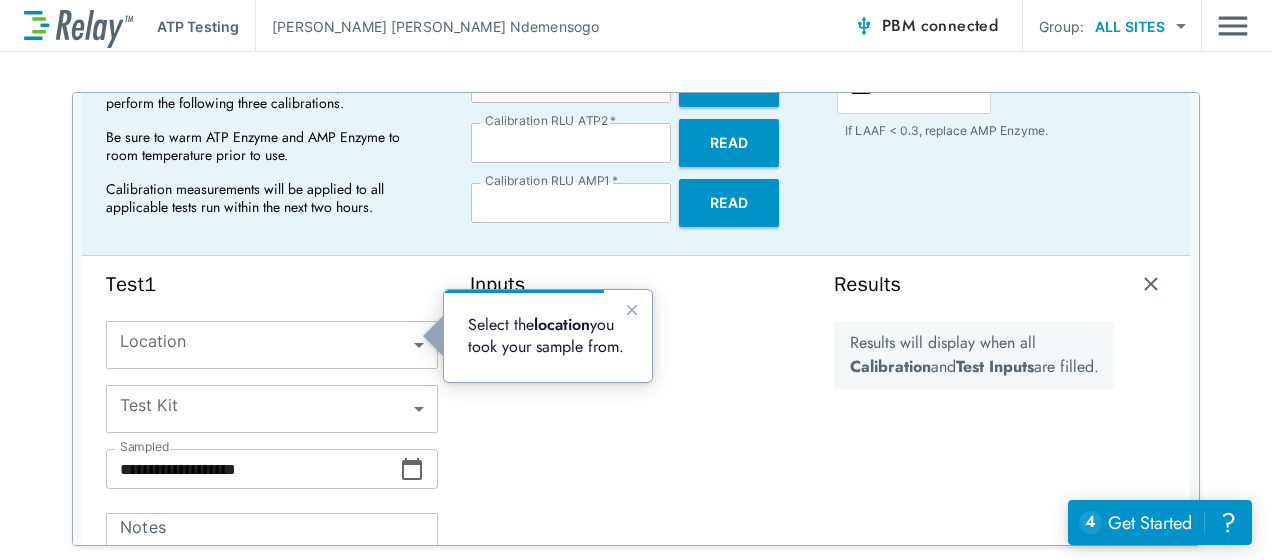 scroll, scrollTop: 171, scrollLeft: 0, axis: vertical 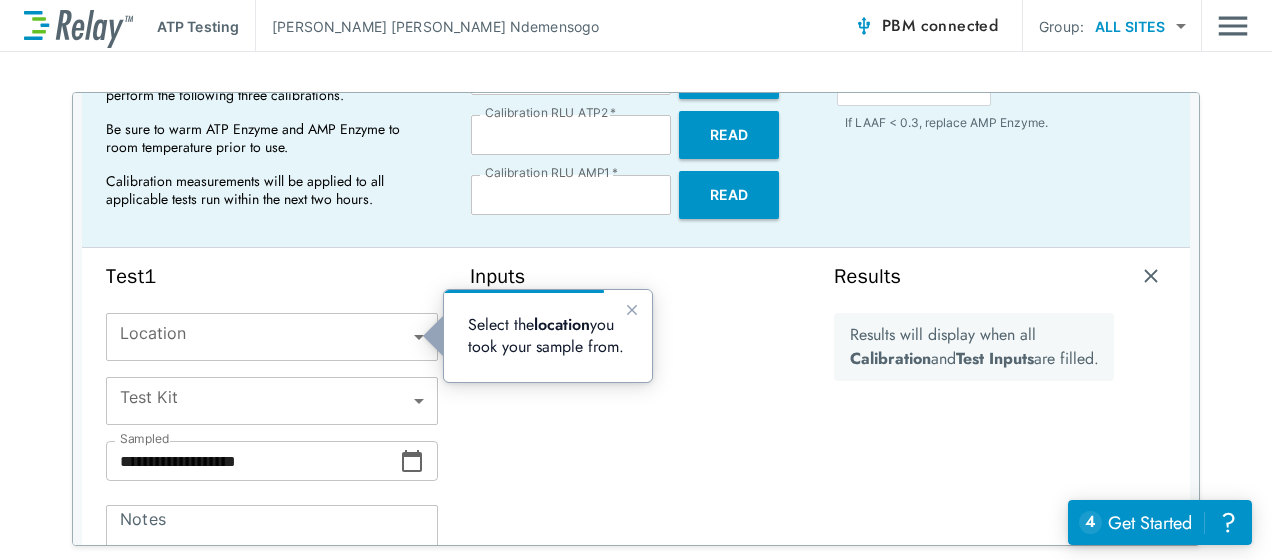 click on "**********" at bounding box center (636, 280) 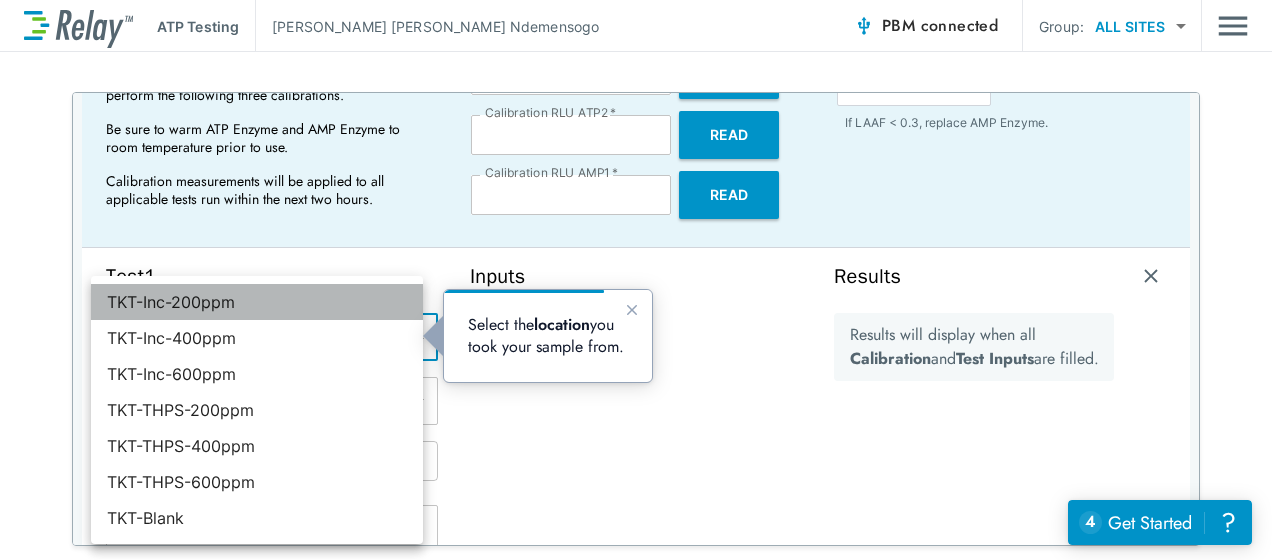 click on "TKT-Inc-200ppm" at bounding box center [257, 302] 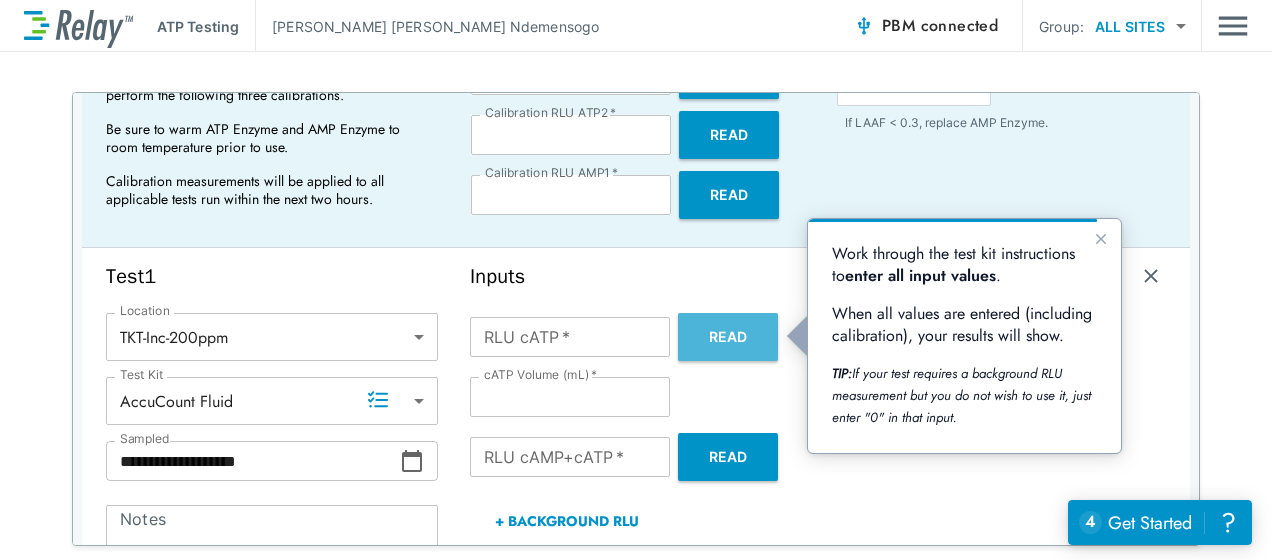 click on "Read" at bounding box center (728, 337) 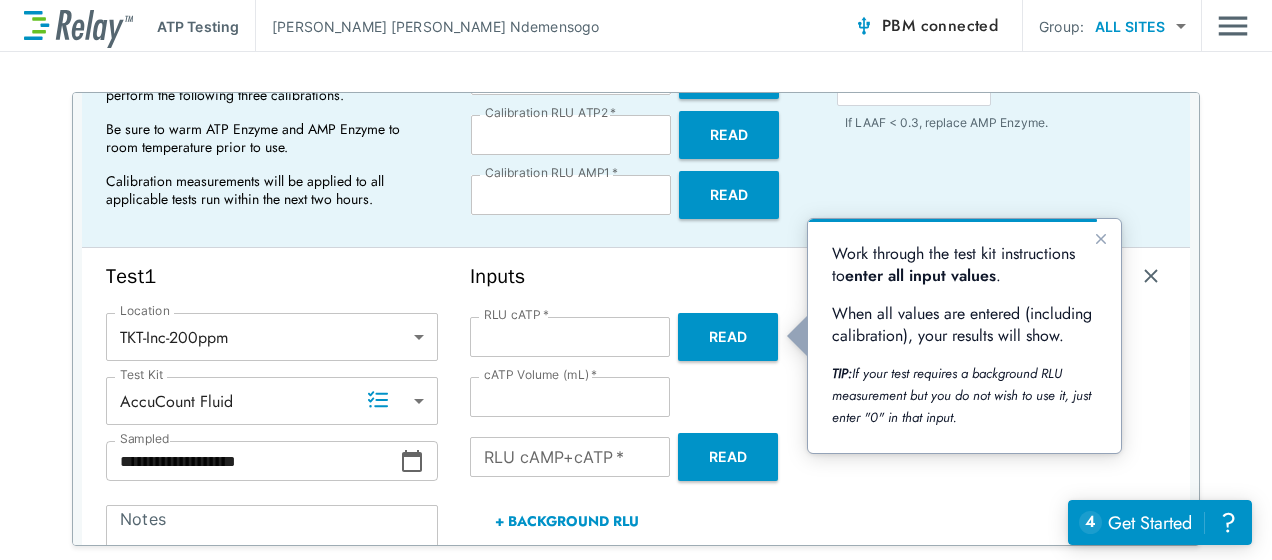 type on "*****" 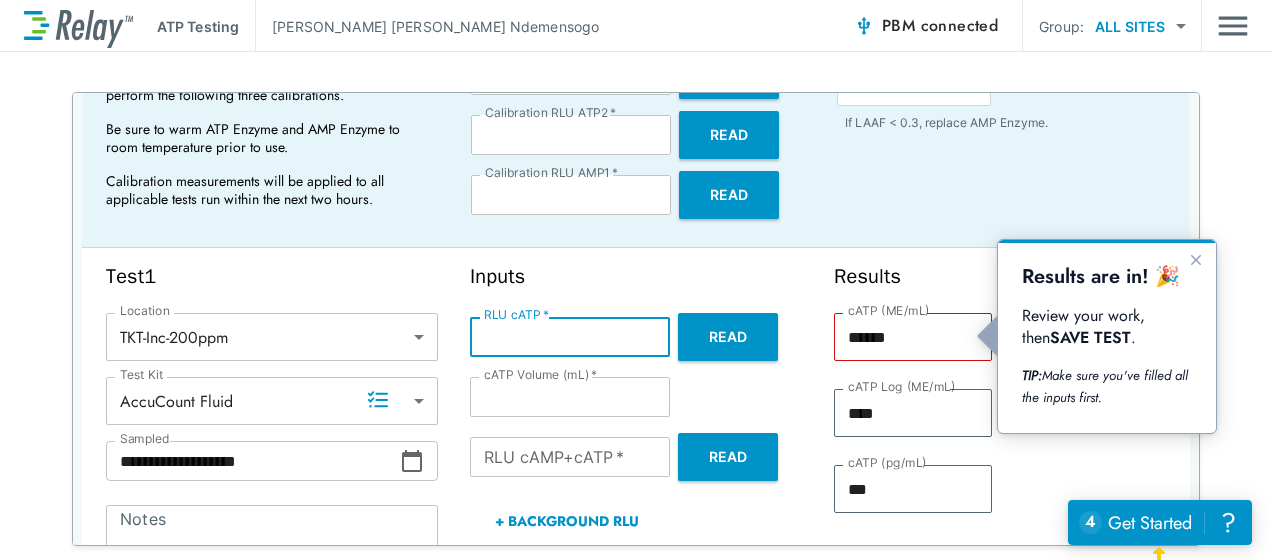 drag, startPoint x: 593, startPoint y: 334, endPoint x: 344, endPoint y: 333, distance: 249.00201 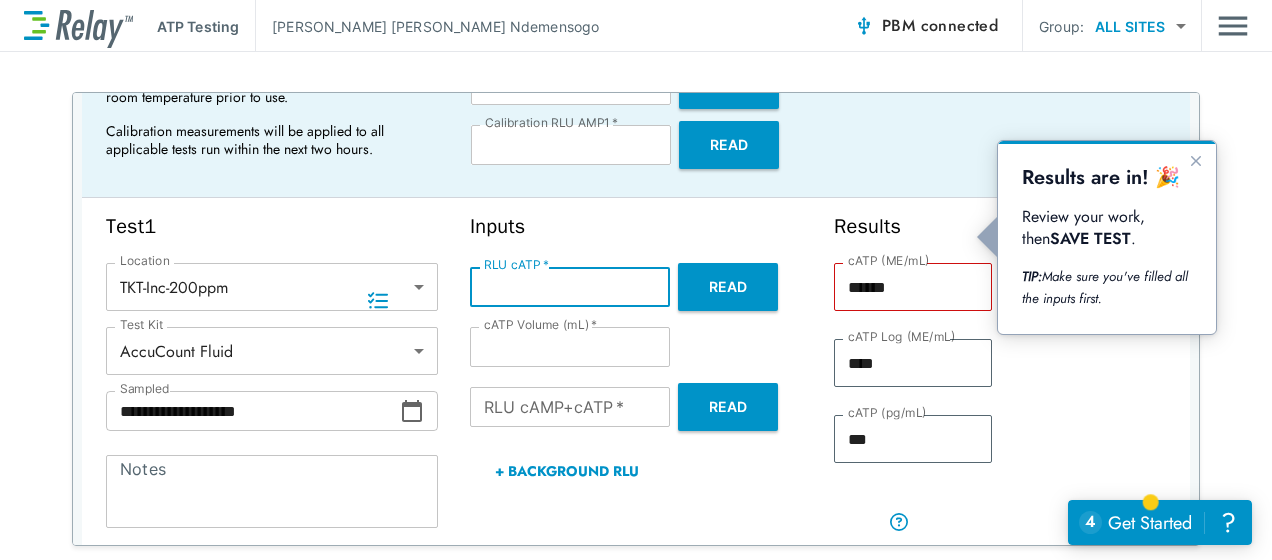 scroll, scrollTop: 270, scrollLeft: 0, axis: vertical 